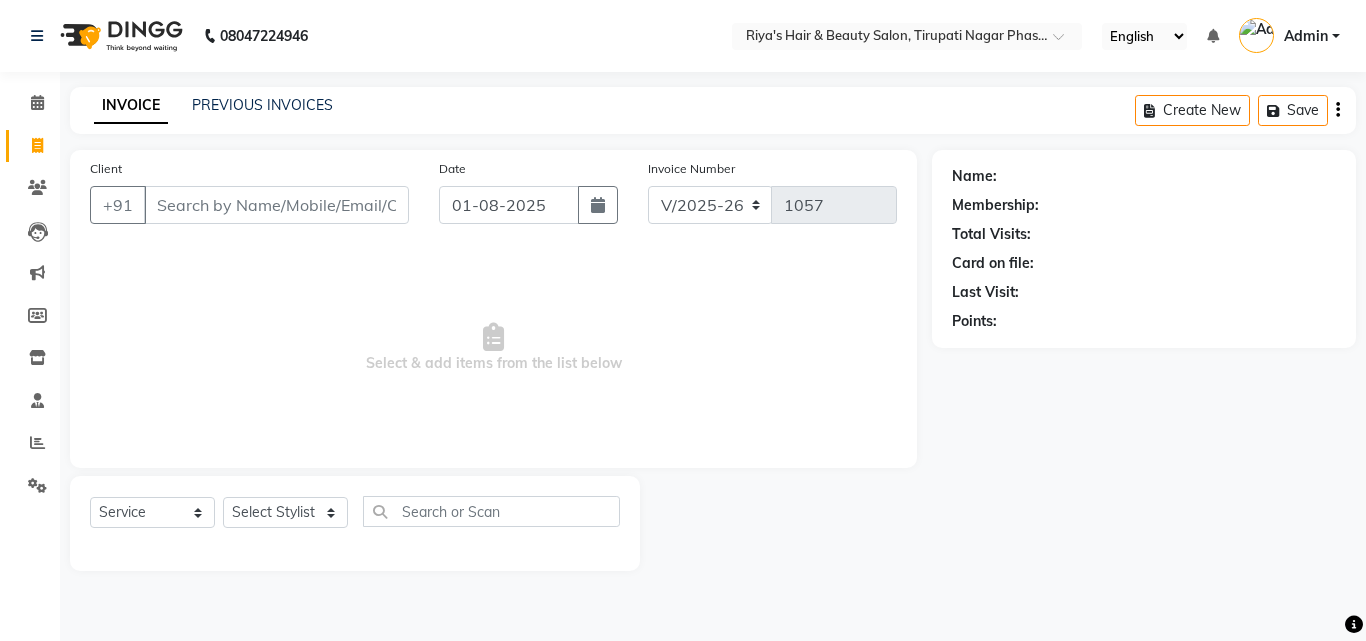 select on "5401" 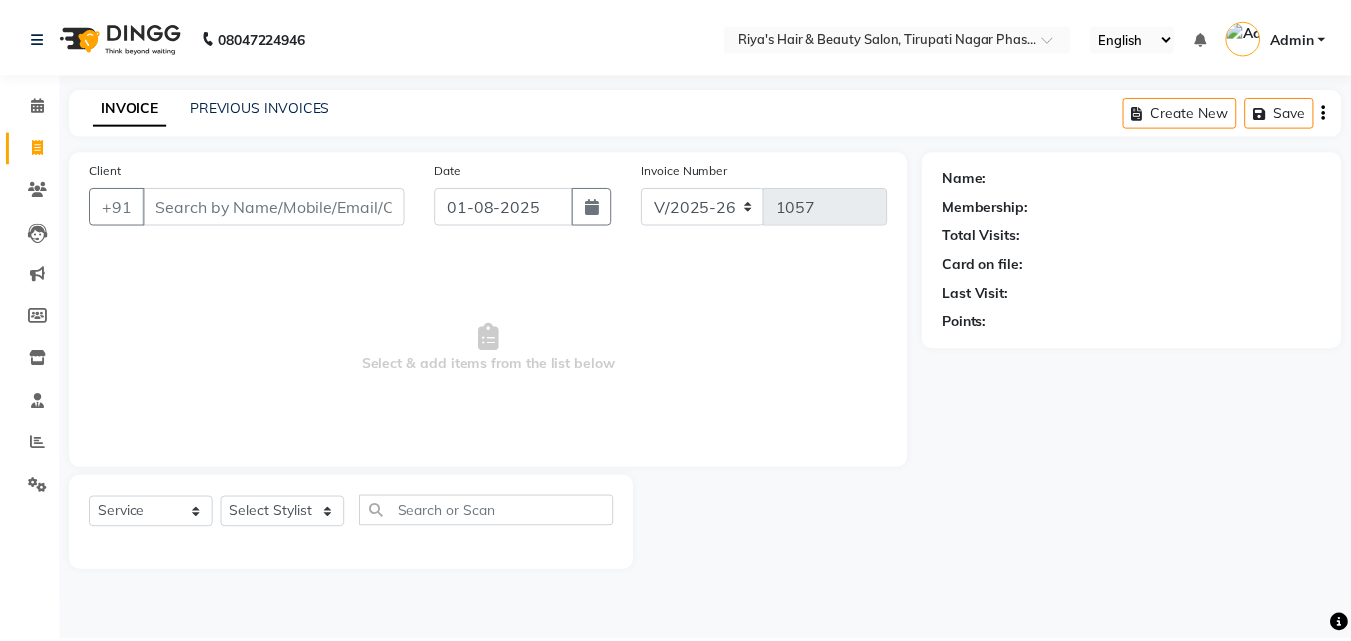 scroll, scrollTop: 0, scrollLeft: 0, axis: both 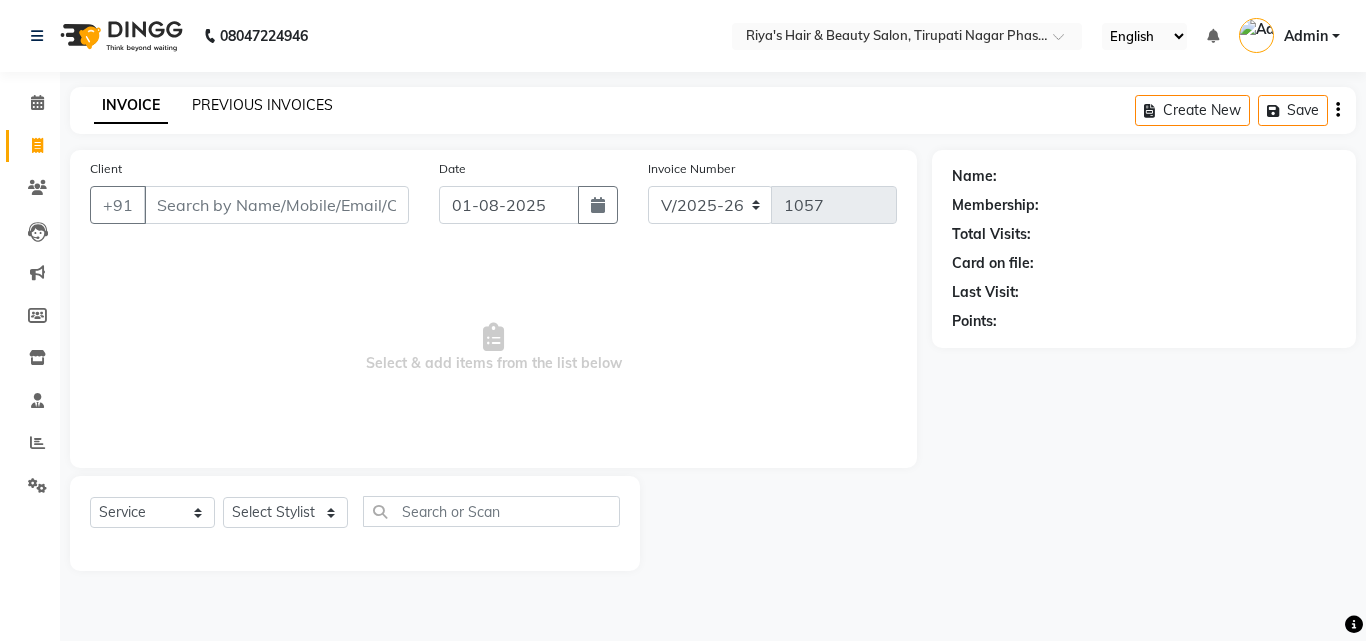 click on "PREVIOUS INVOICES" 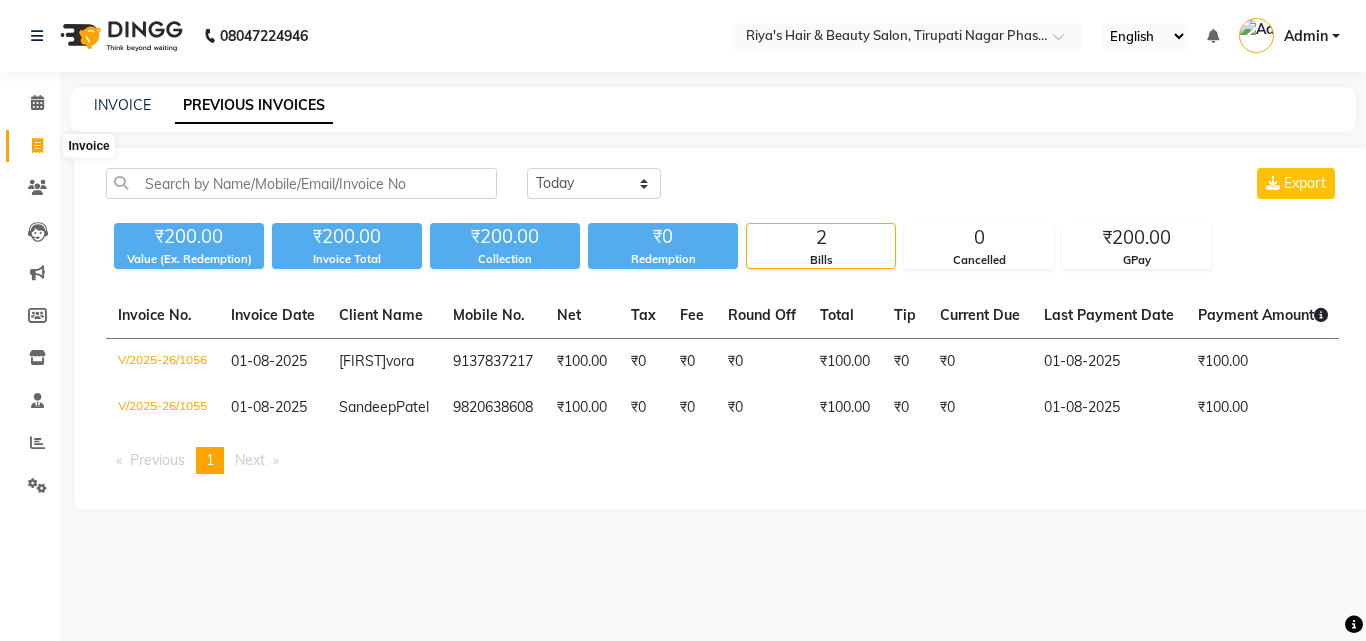 click 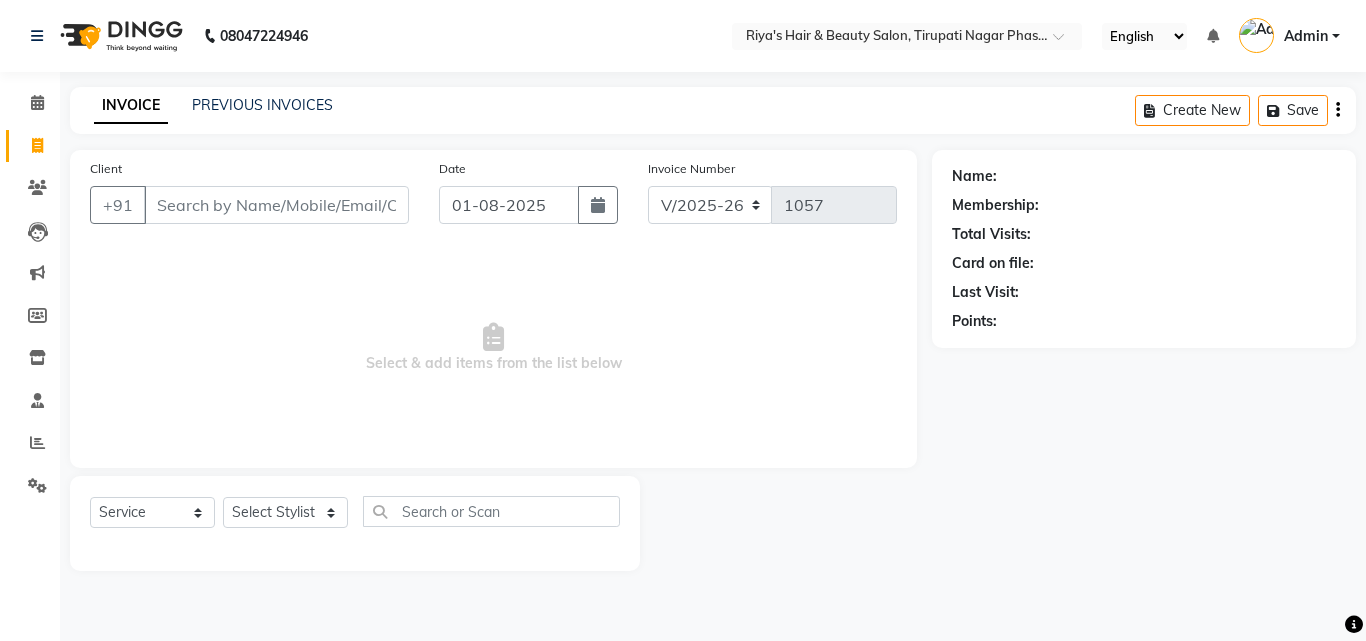 click 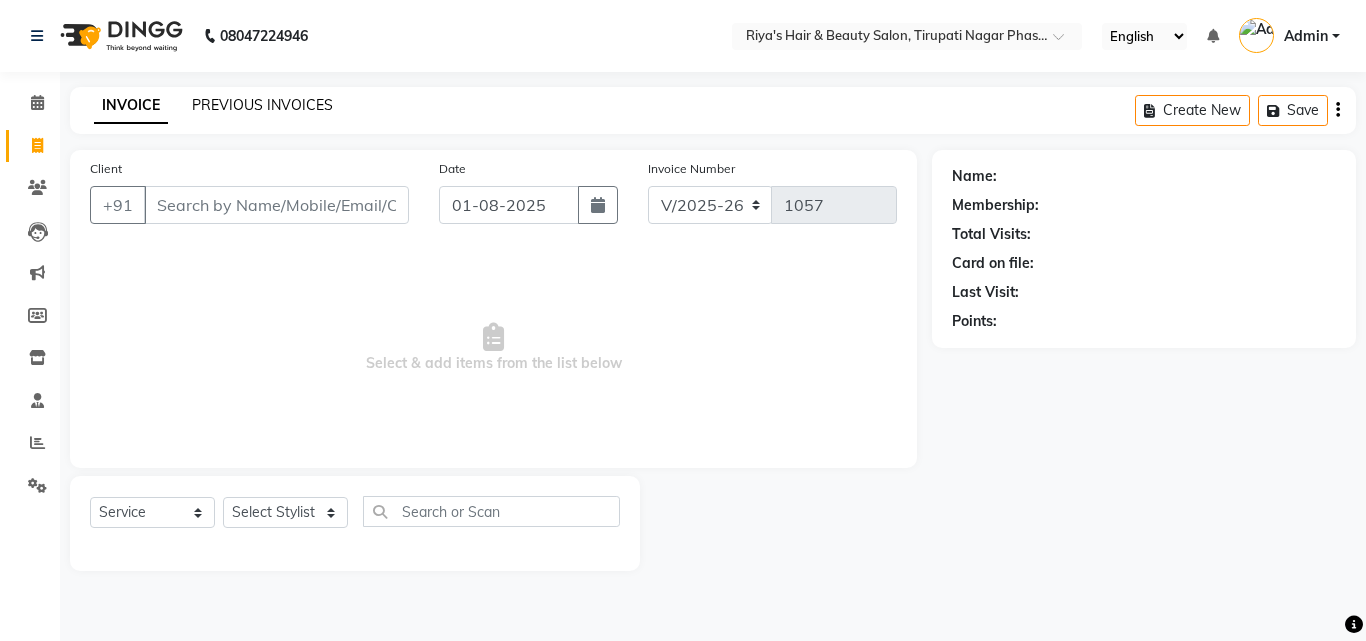 click on "PREVIOUS INVOICES" 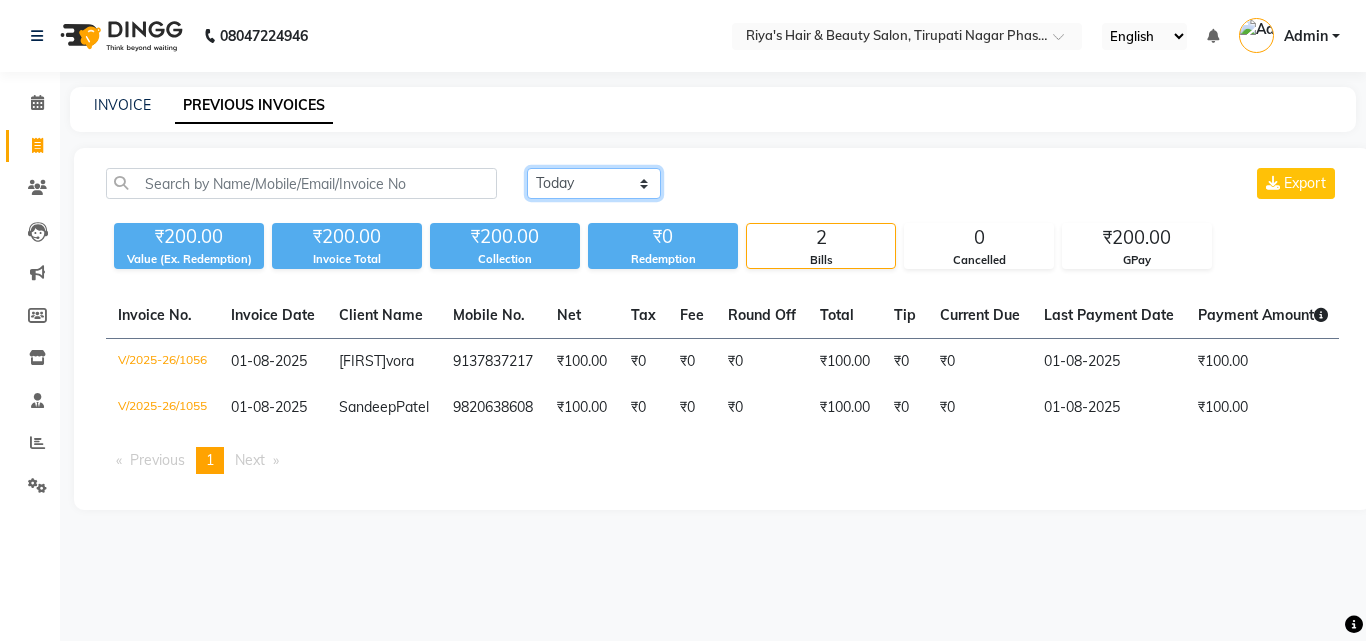 click on "Today Yesterday Custom Range" 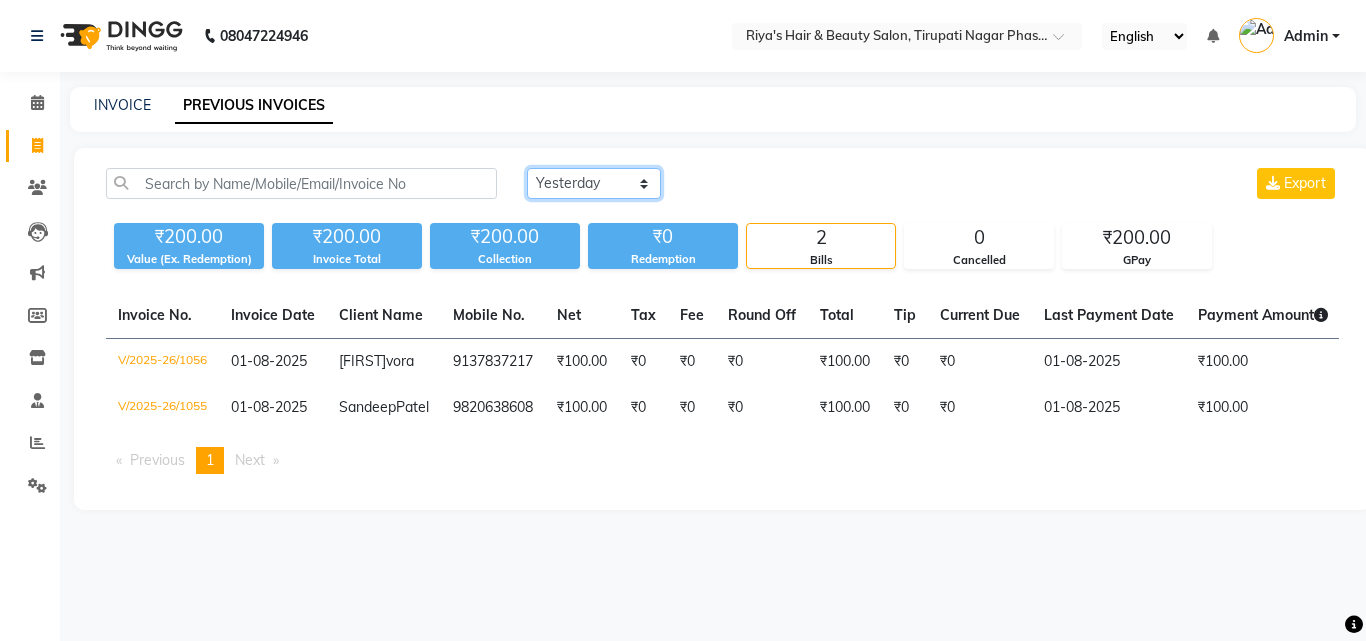 click on "Today Yesterday Custom Range" 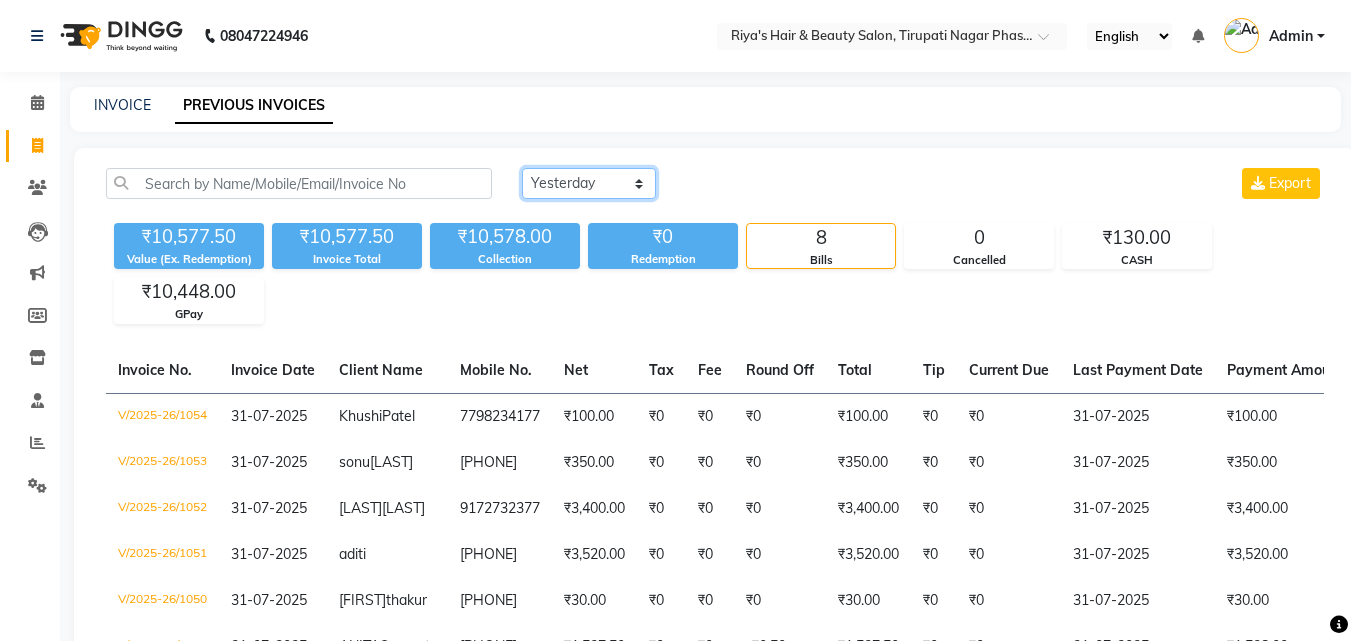 scroll, scrollTop: 325, scrollLeft: 0, axis: vertical 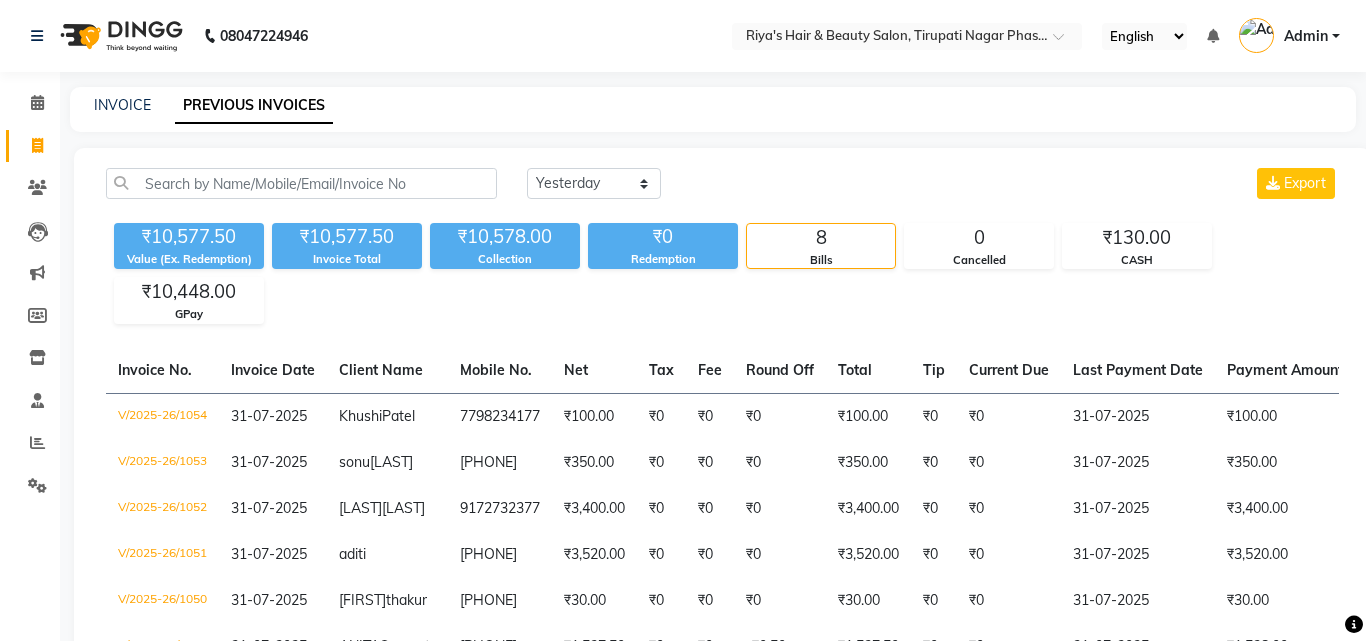 select on "5401" 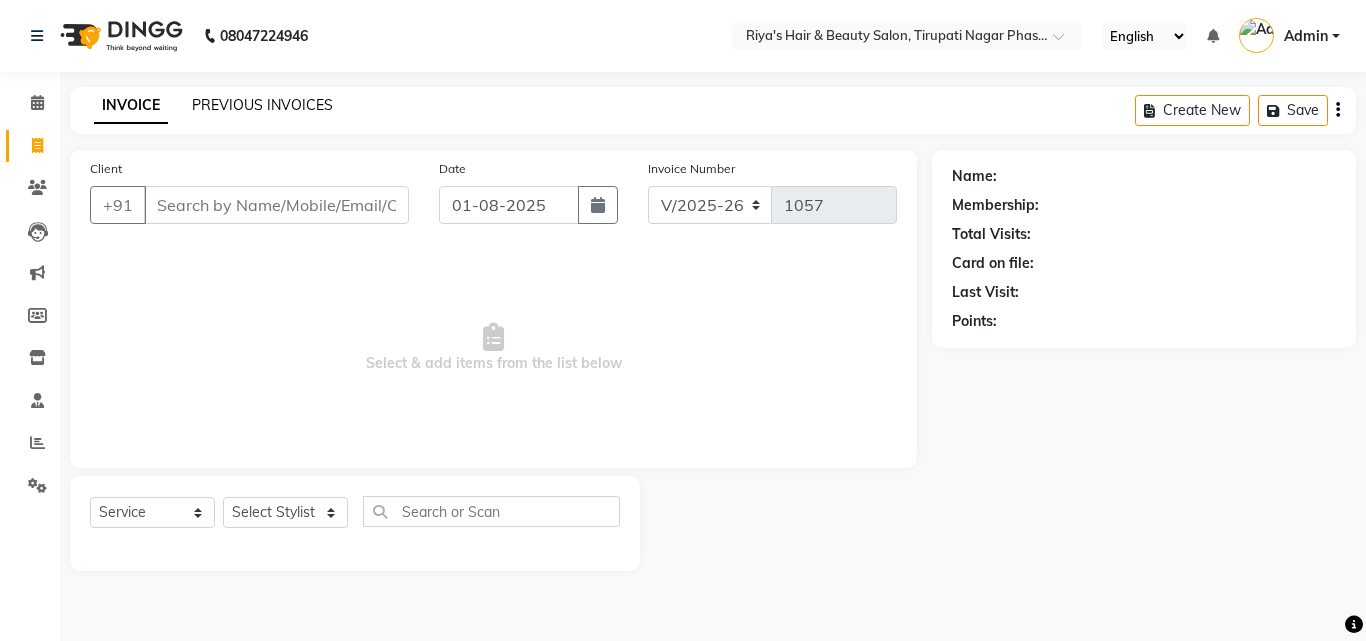 click on "PREVIOUS INVOICES" 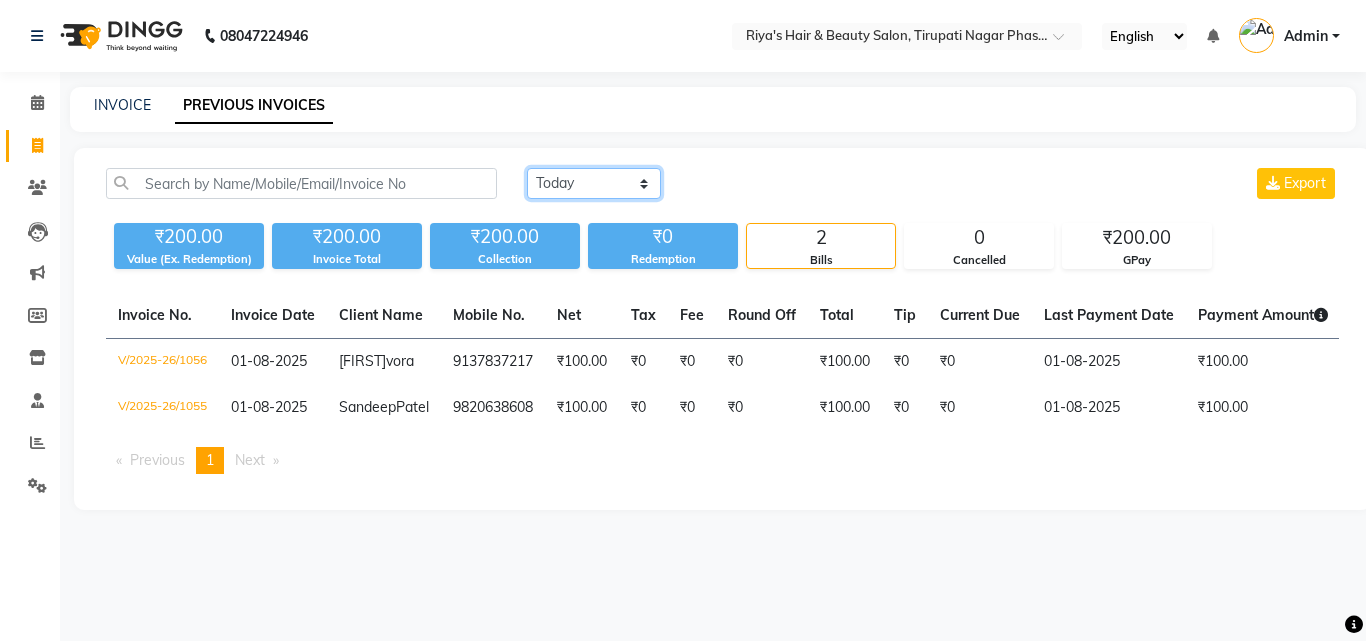 click on "Today Yesterday Custom Range" 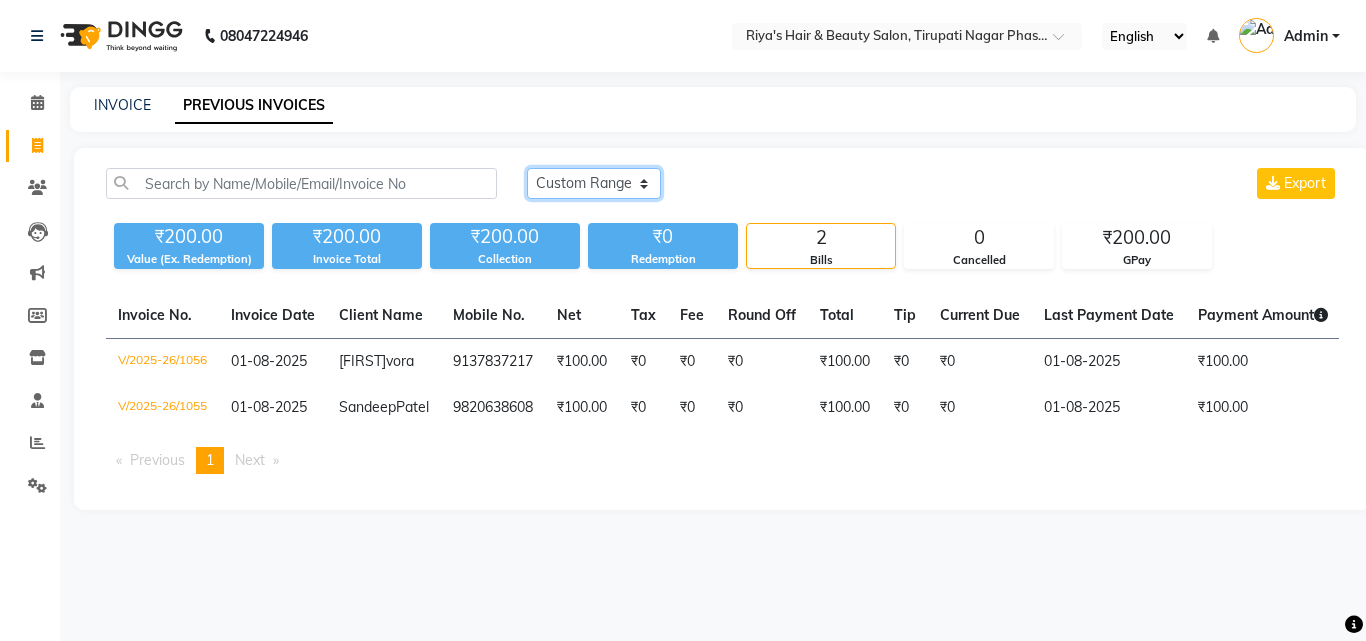 click on "Today Yesterday Custom Range" 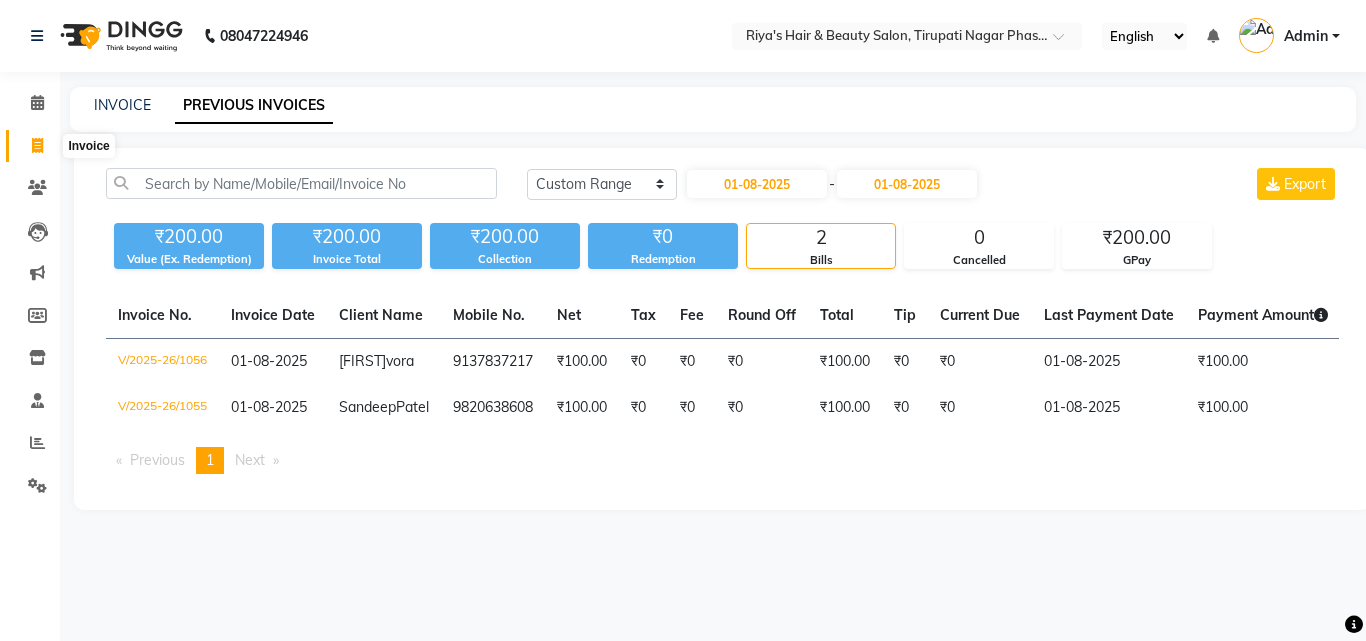 click 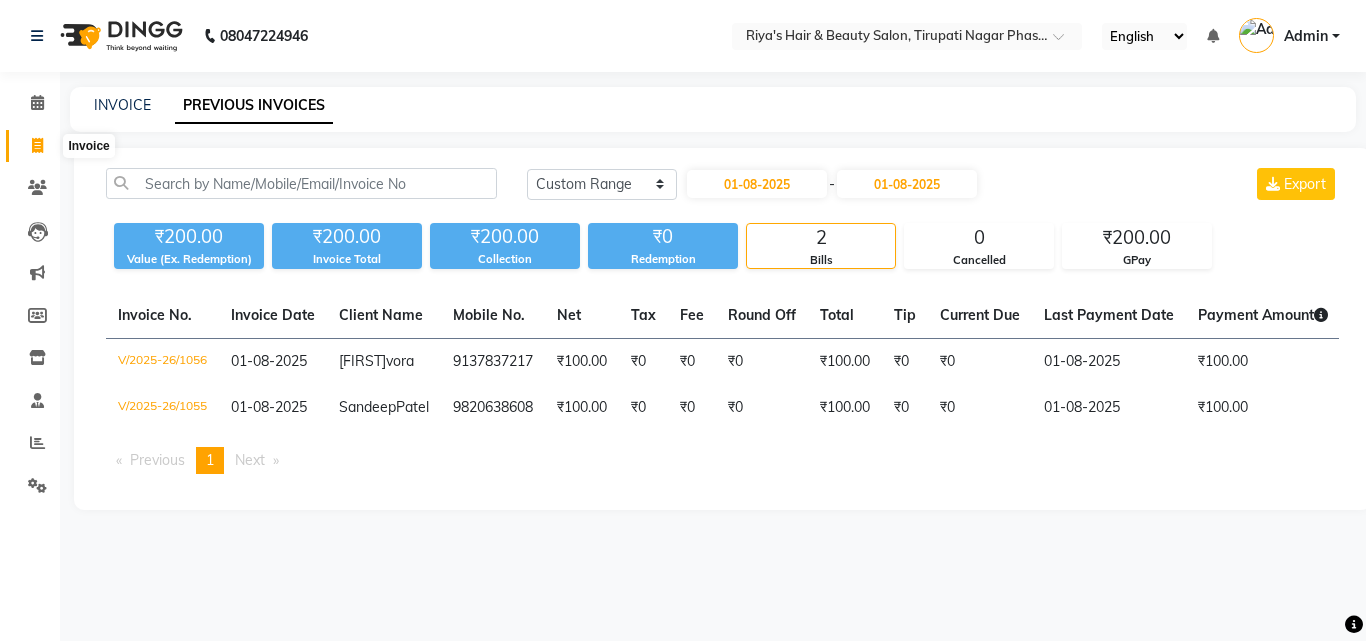 select on "service" 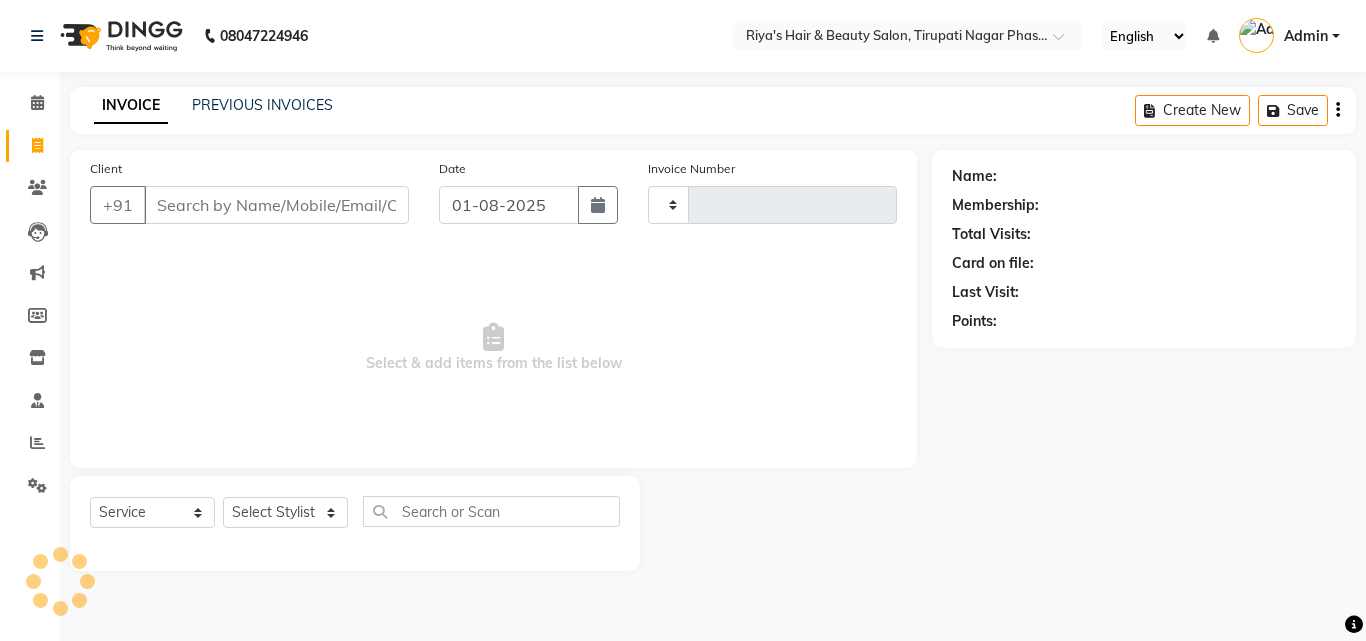 type on "1057" 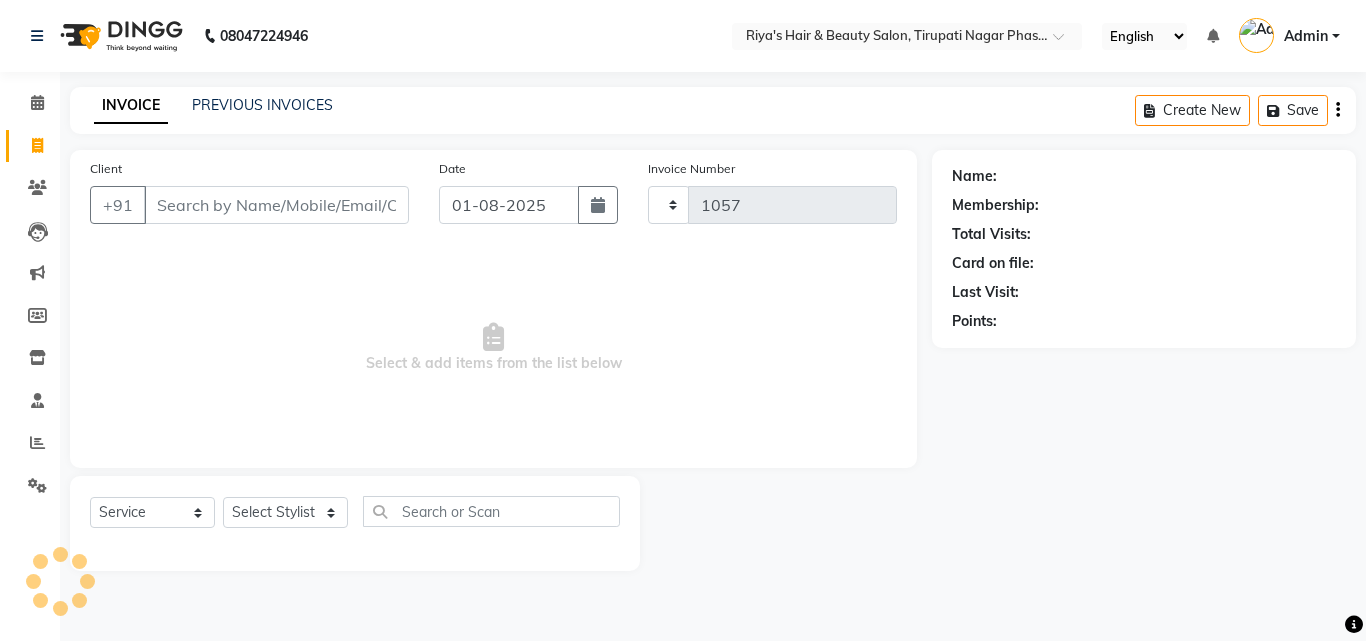 select on "5401" 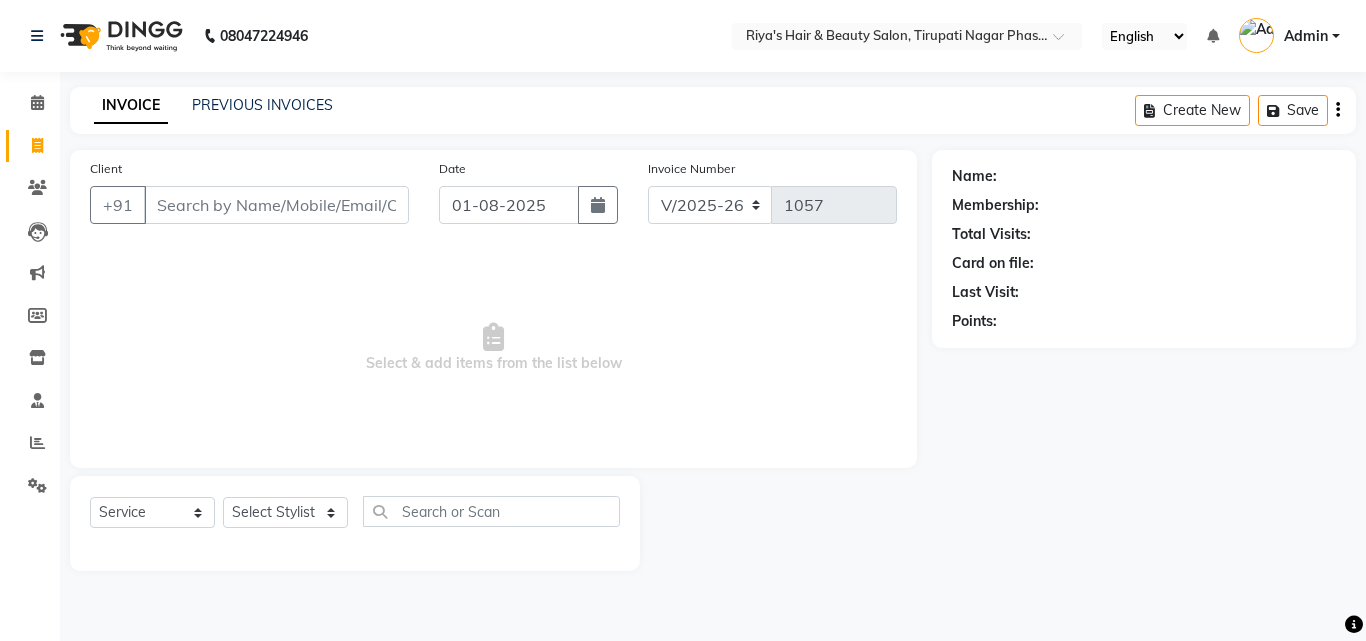 click on "Client" at bounding box center (276, 205) 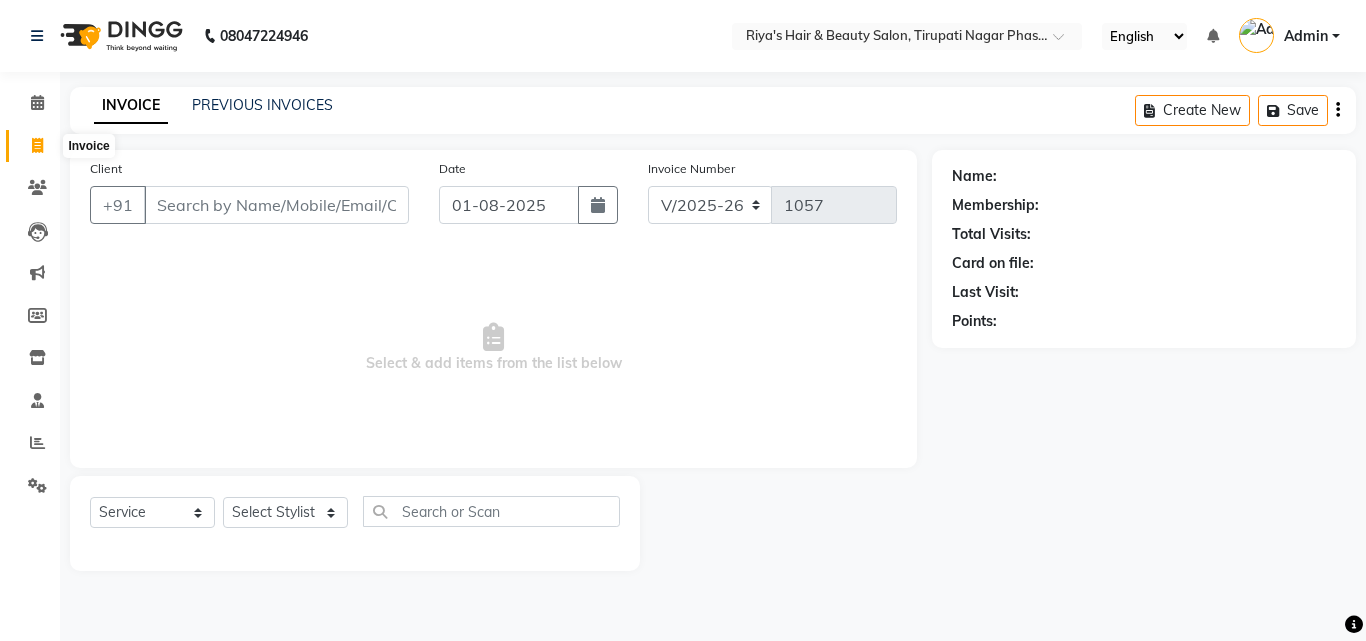 click 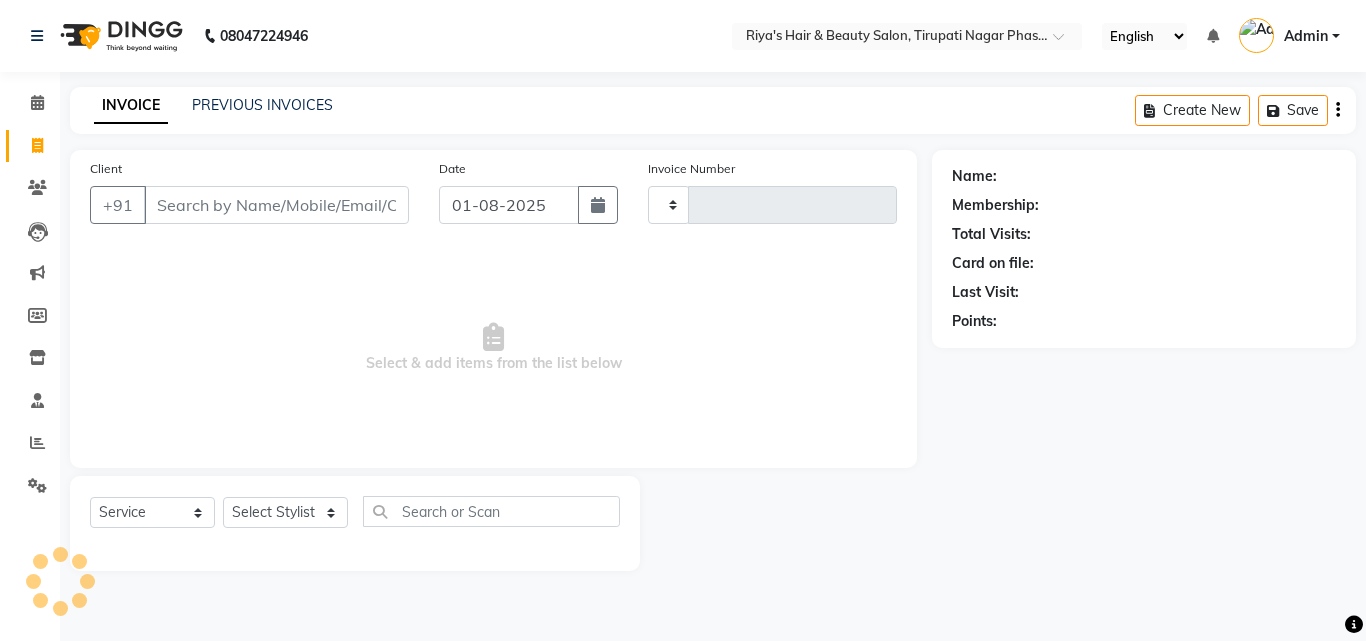 type on "1057" 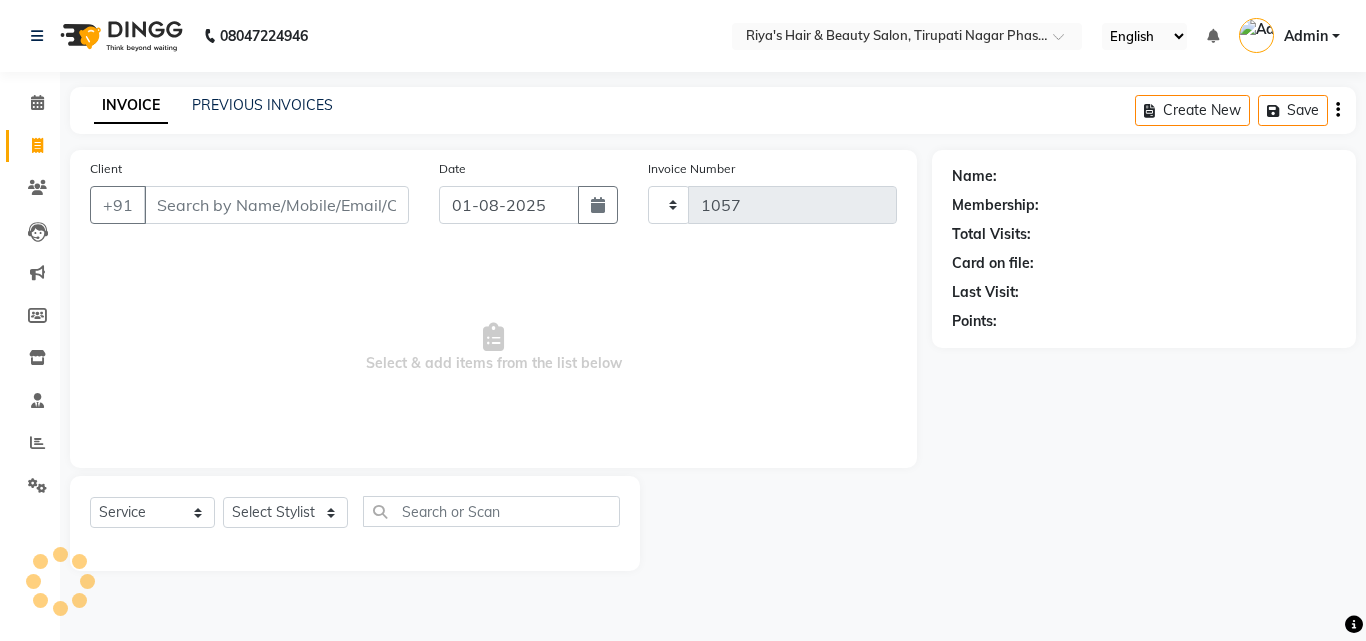 select on "5401" 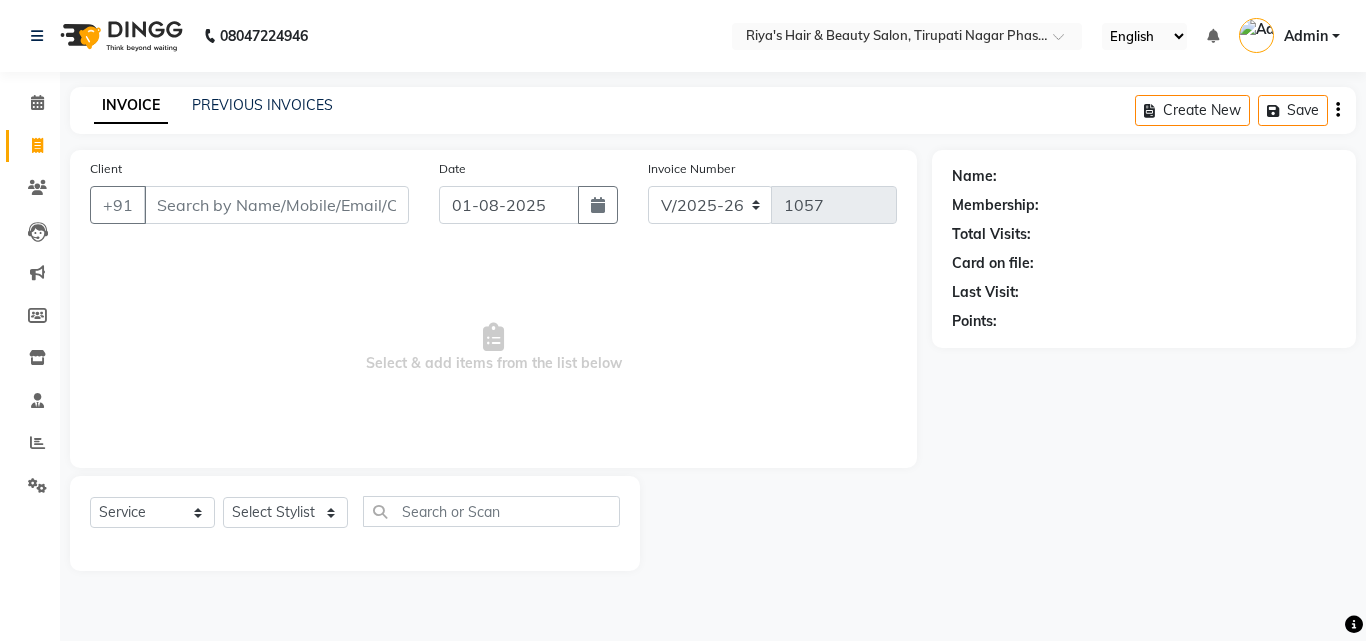 click on "Client" at bounding box center (276, 205) 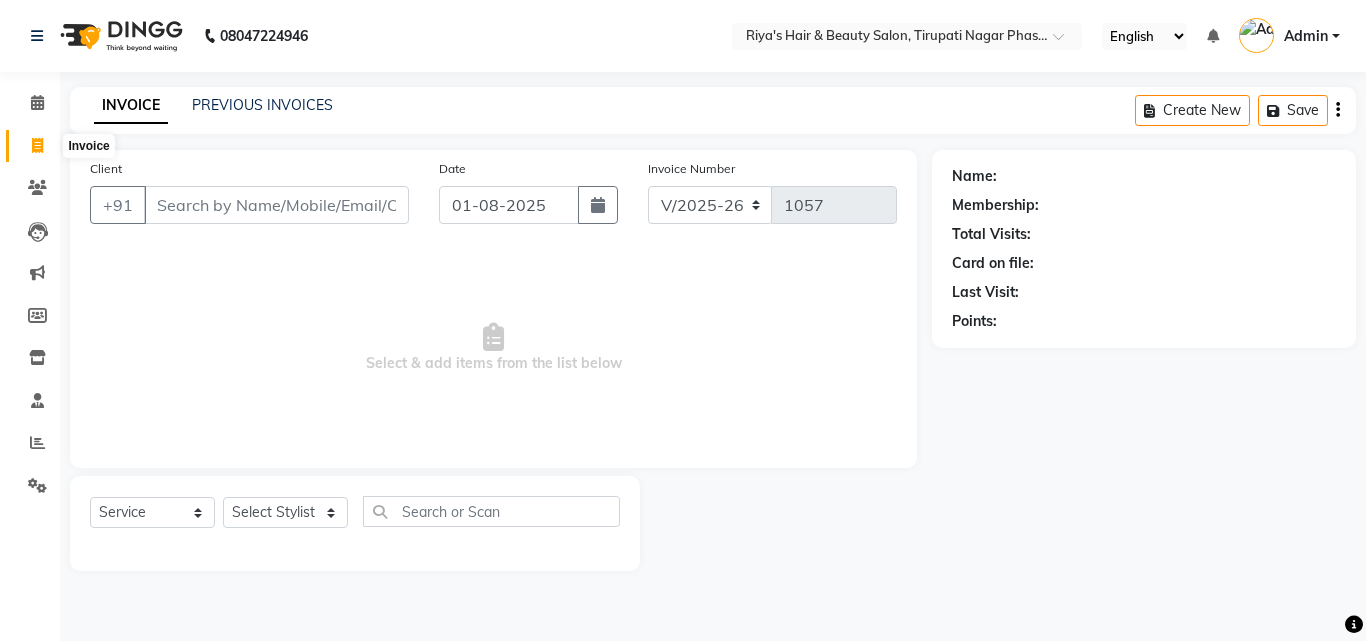 click 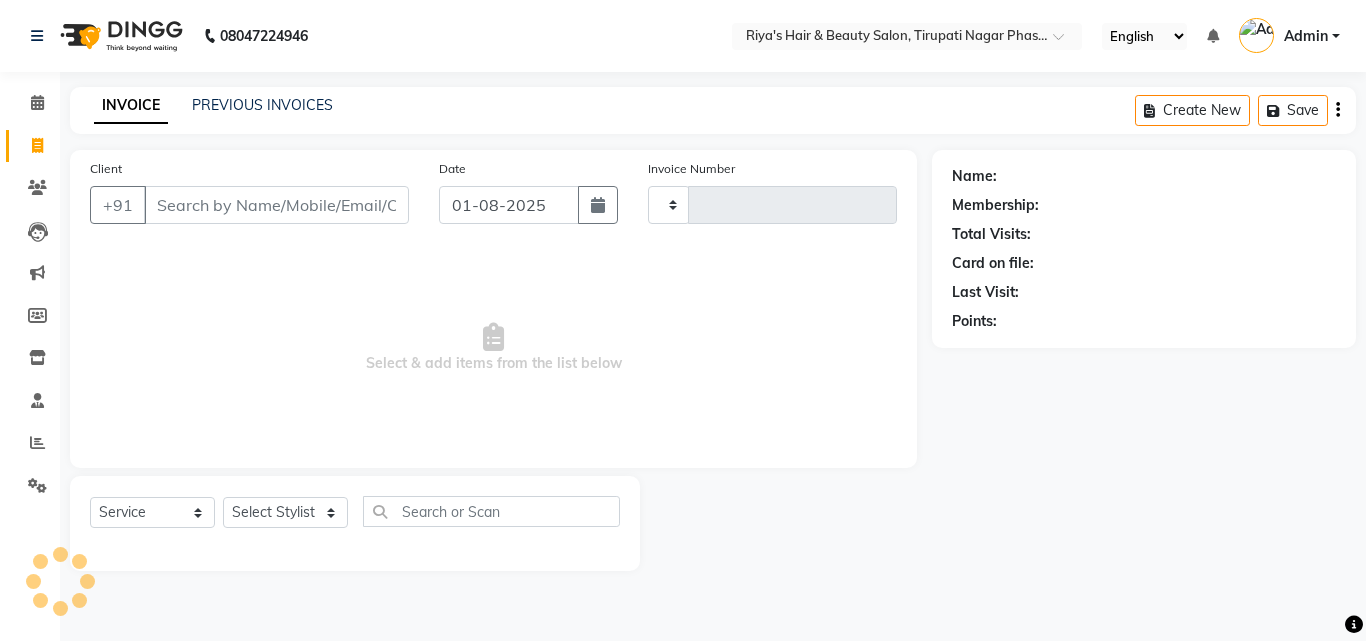 type on "1057" 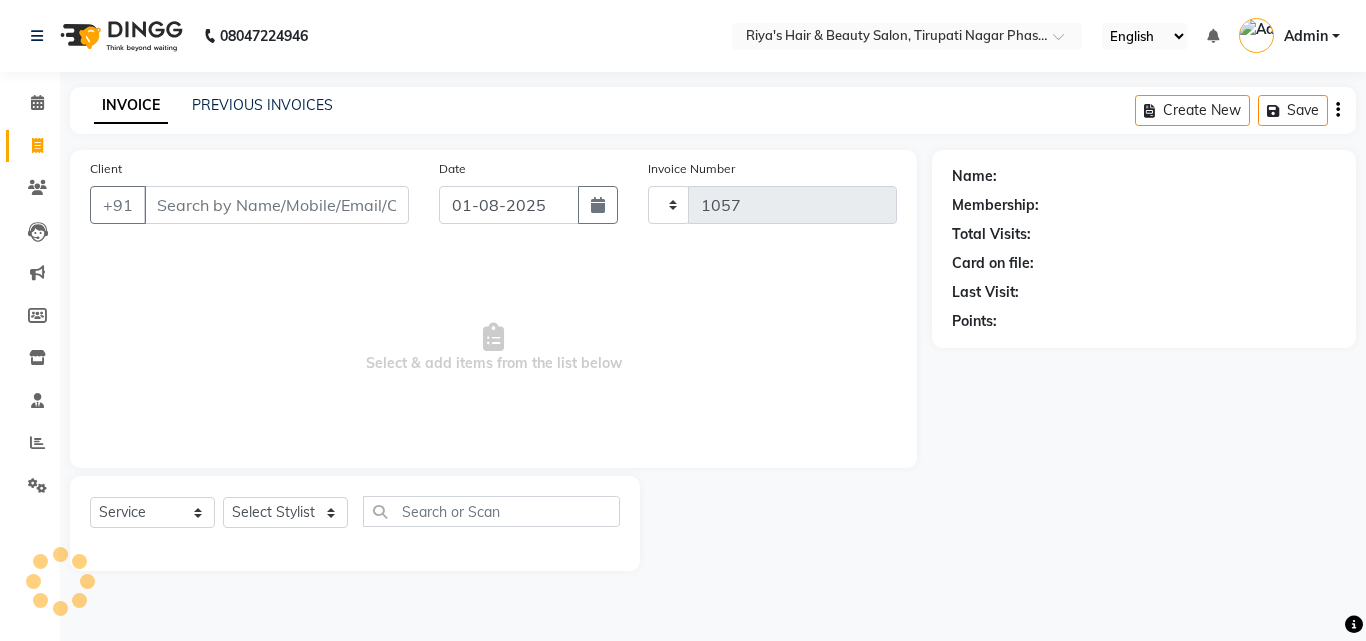 click on "Client" at bounding box center (276, 205) 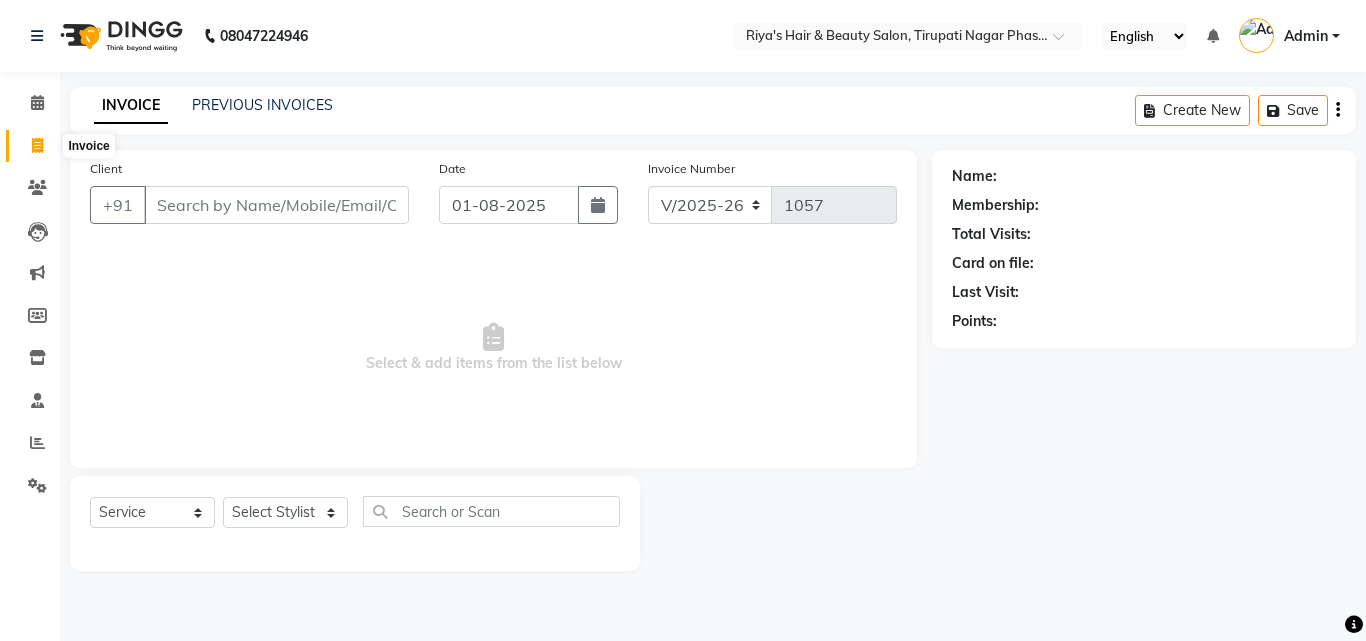 click 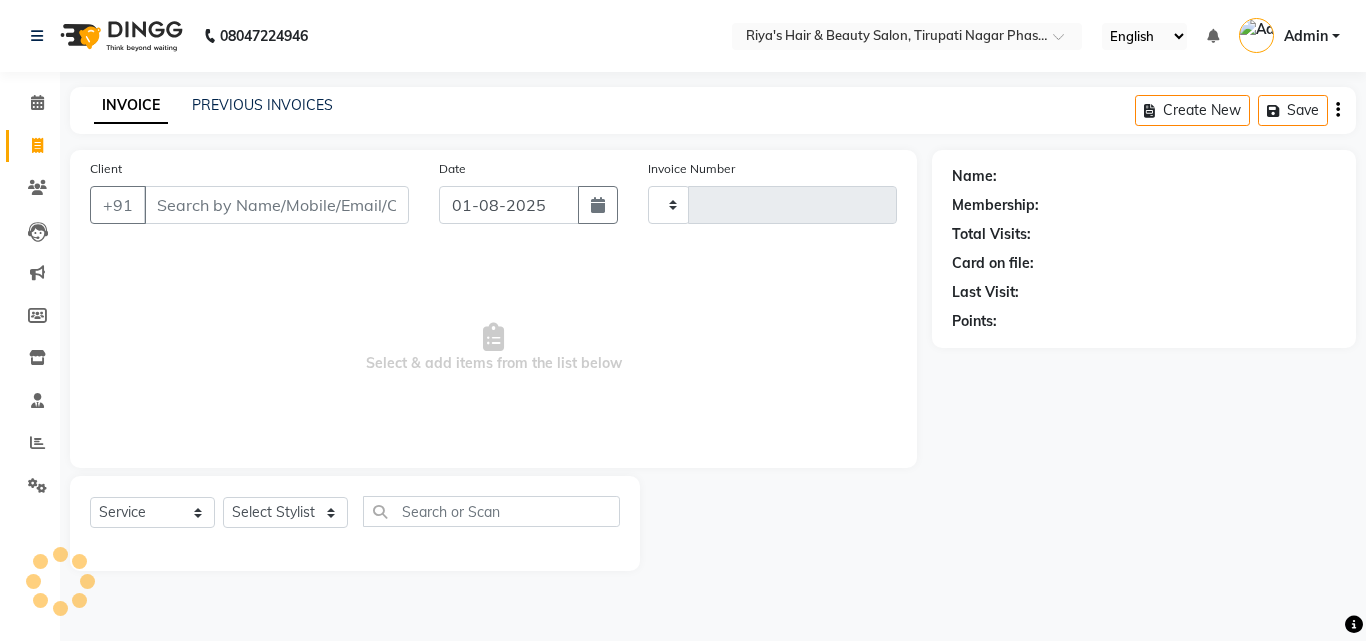 type on "1057" 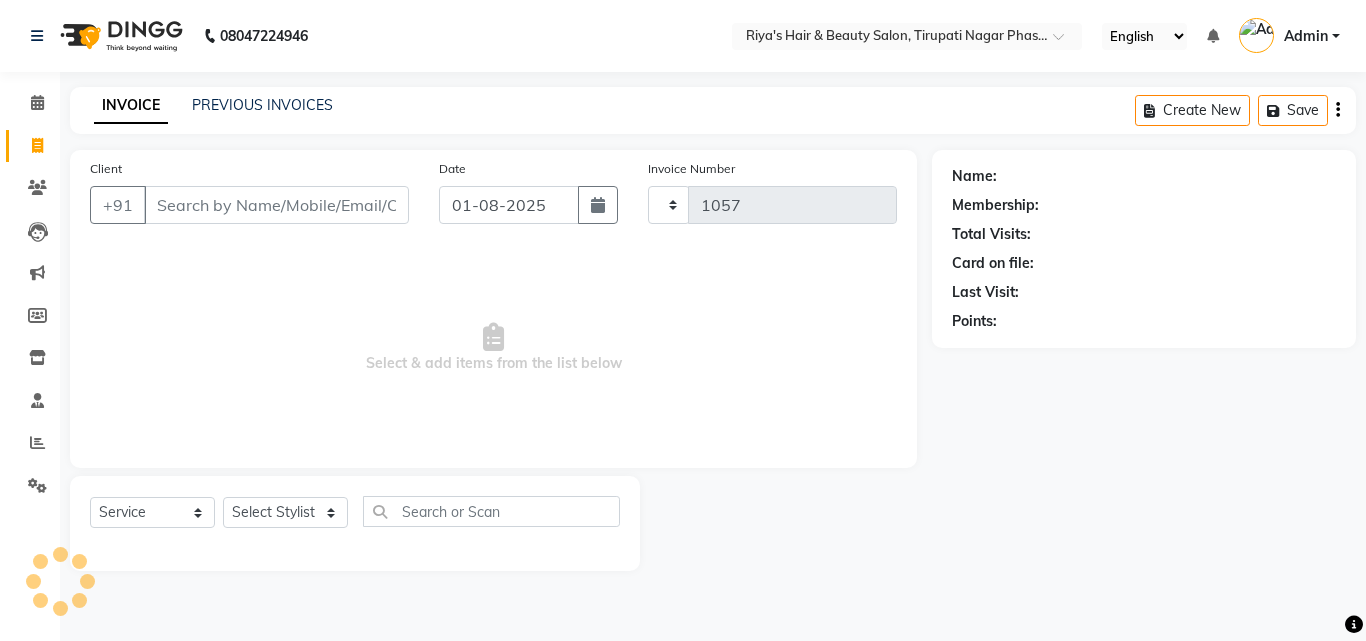 select on "5401" 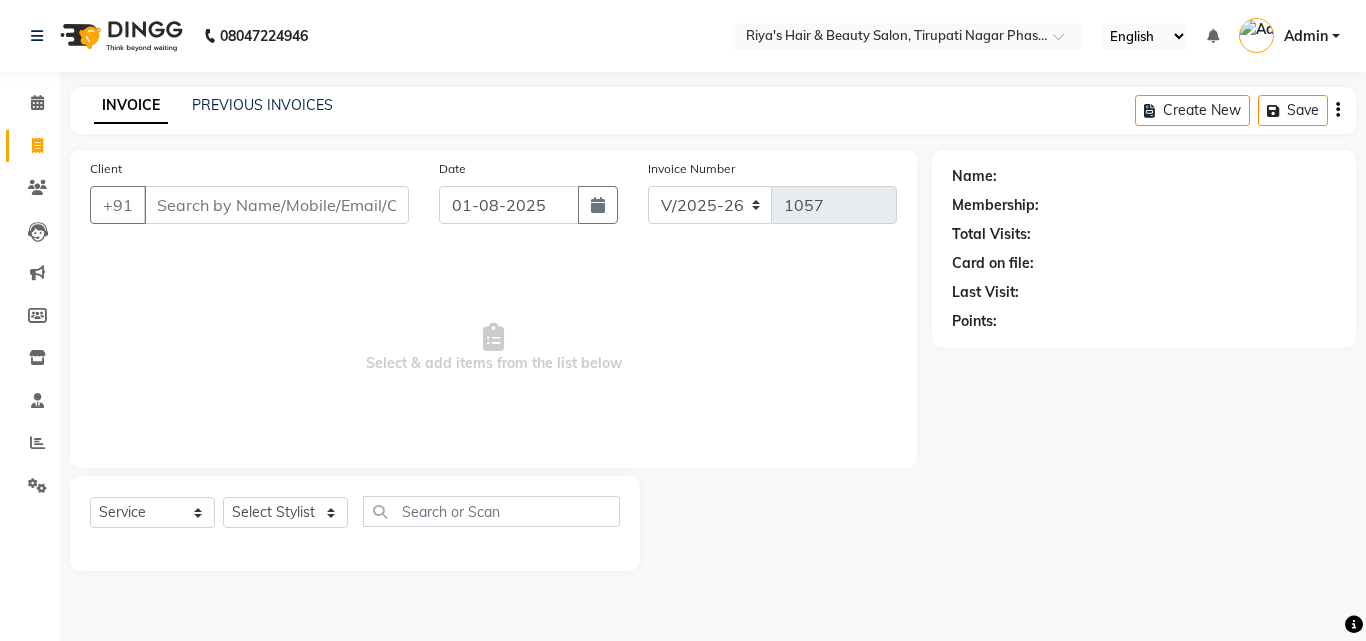 click on "Client +91" 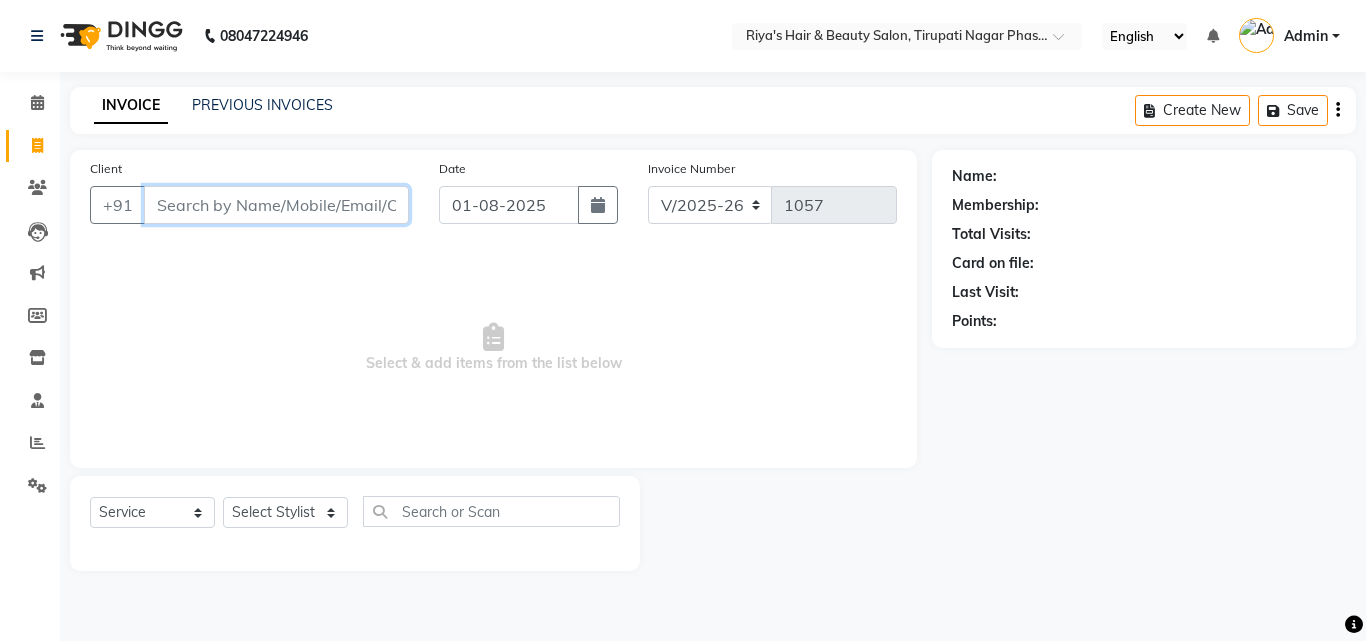 click on "Client" at bounding box center (276, 205) 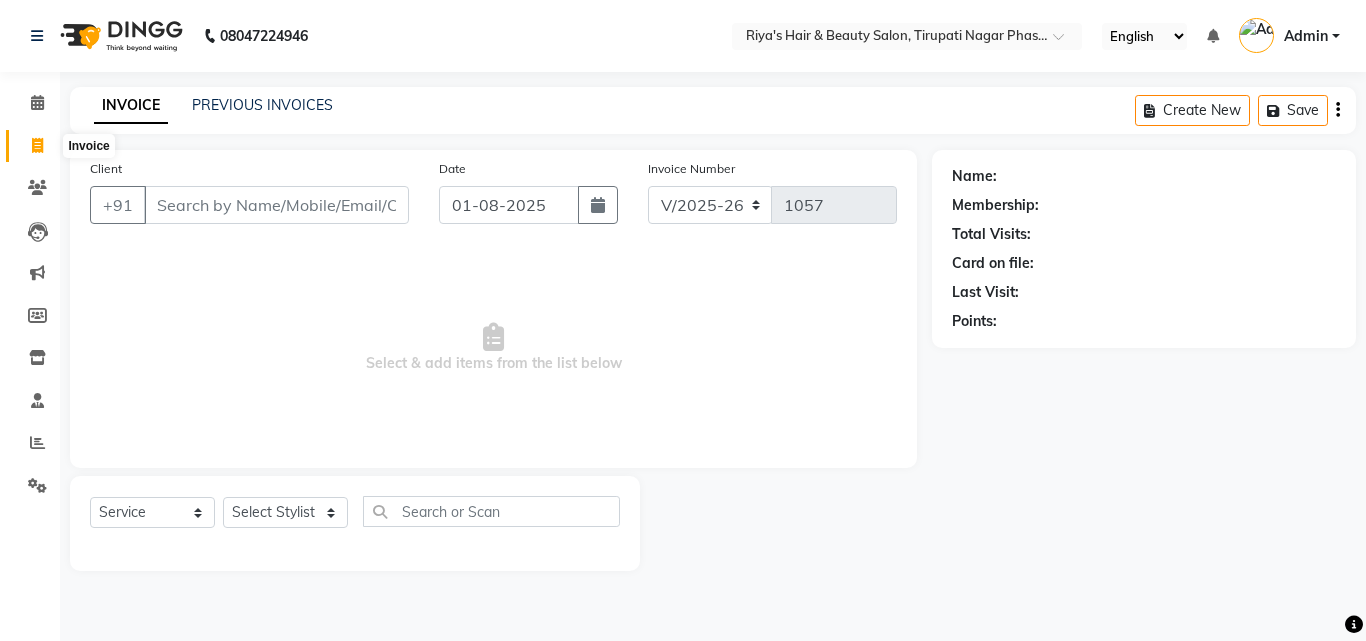 click 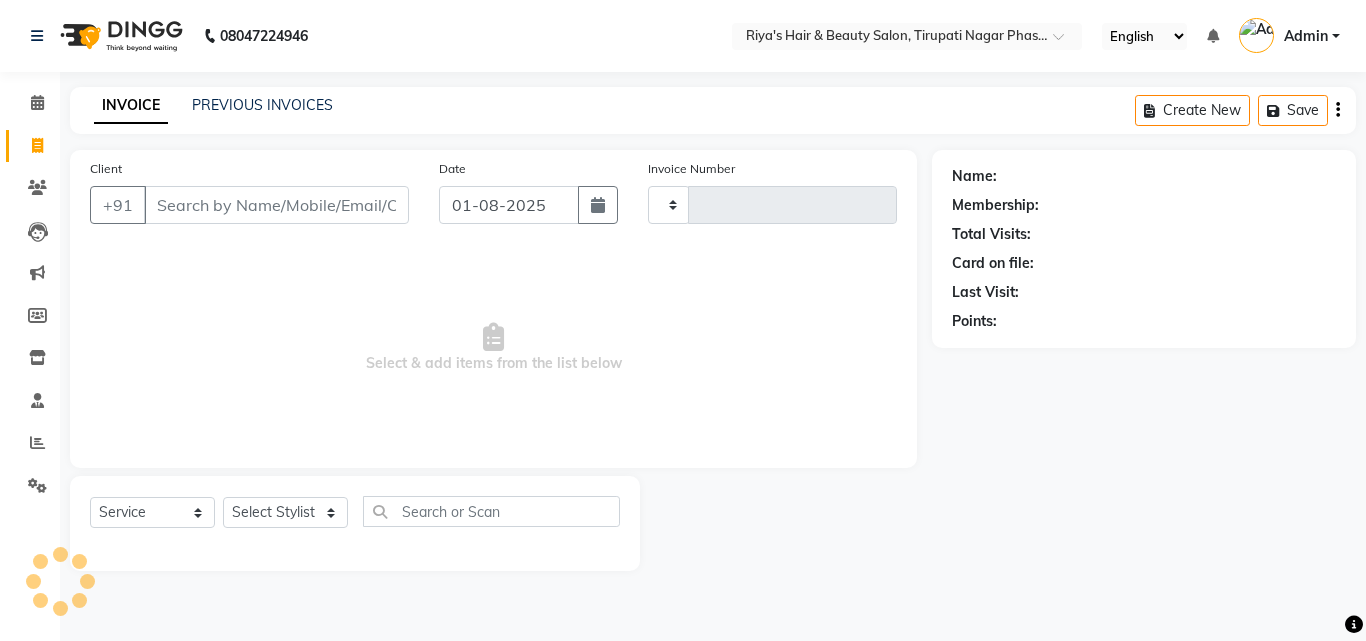 type on "1057" 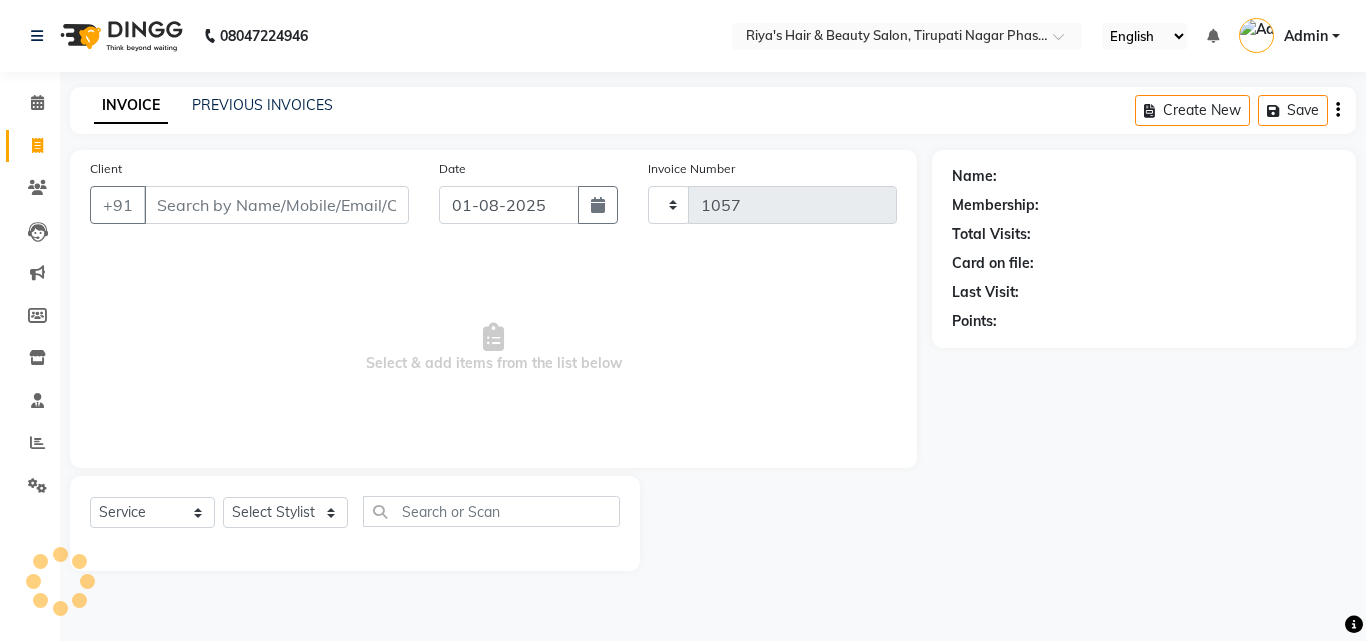select on "5401" 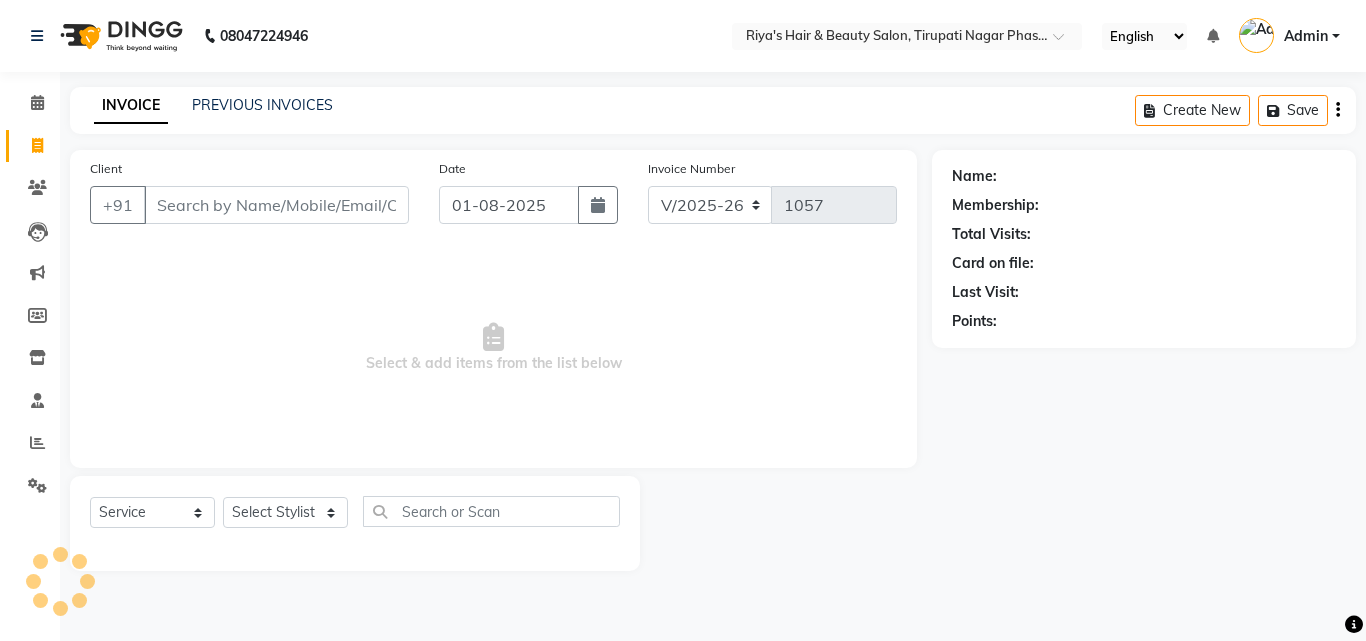 click on "Client" at bounding box center [276, 205] 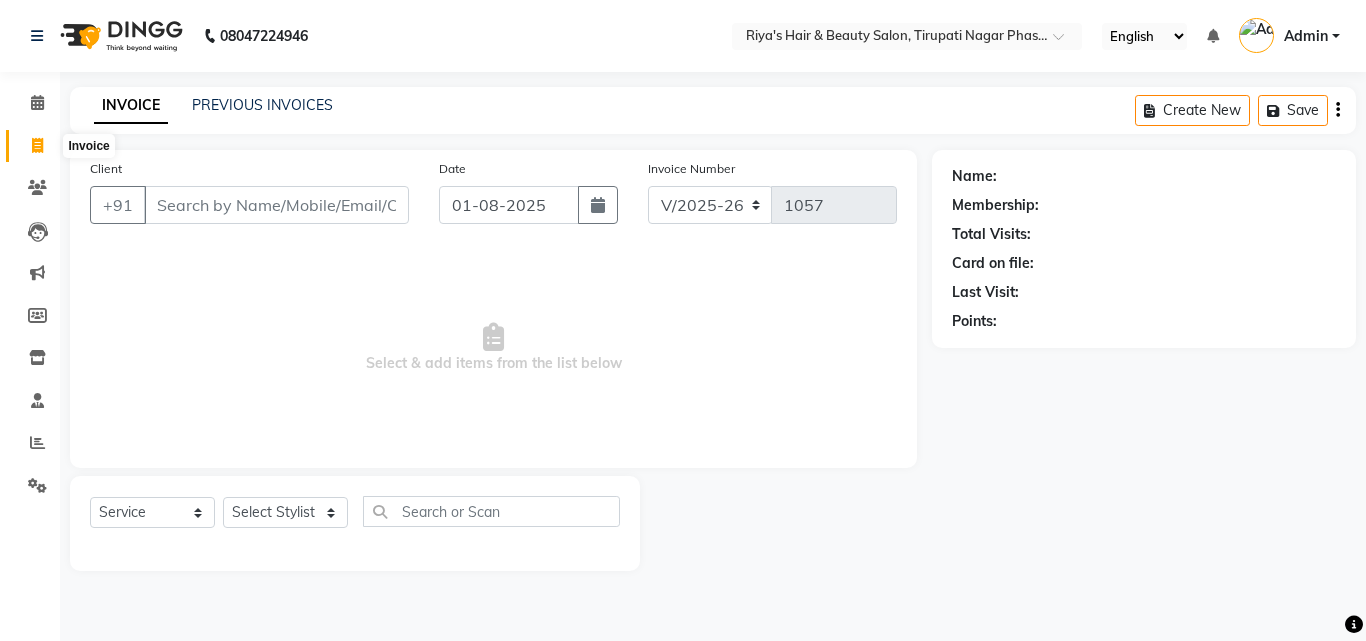 click 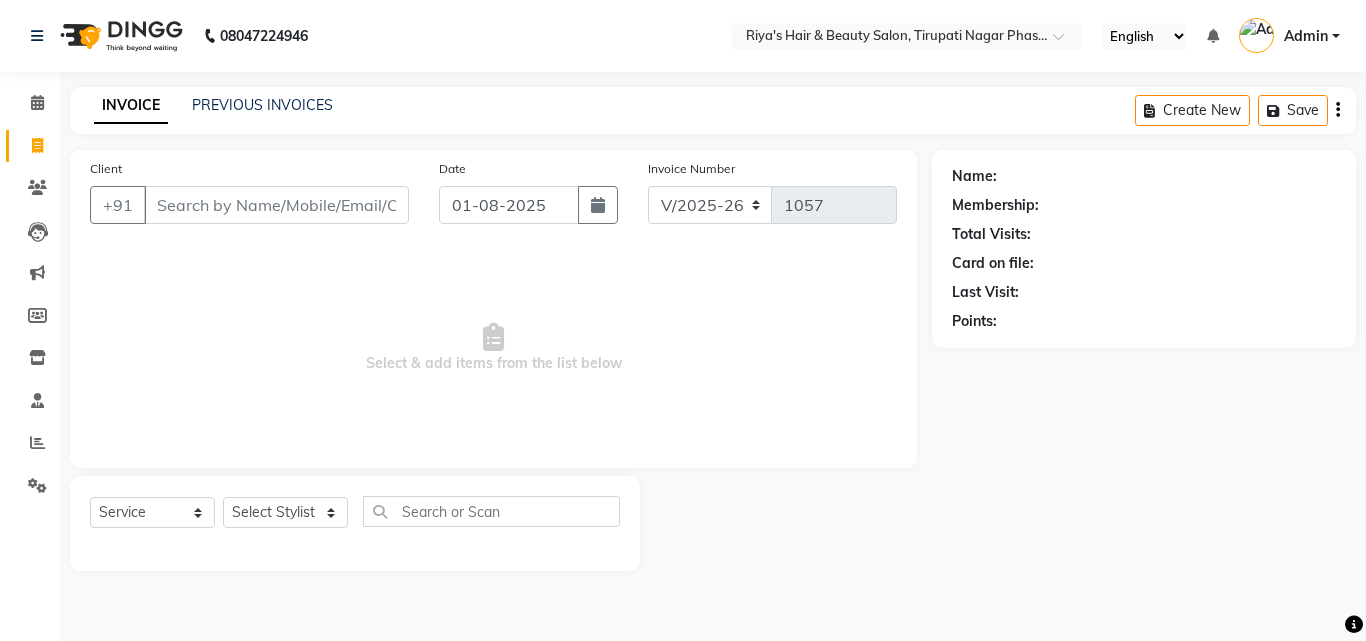 click on "Client" at bounding box center [276, 205] 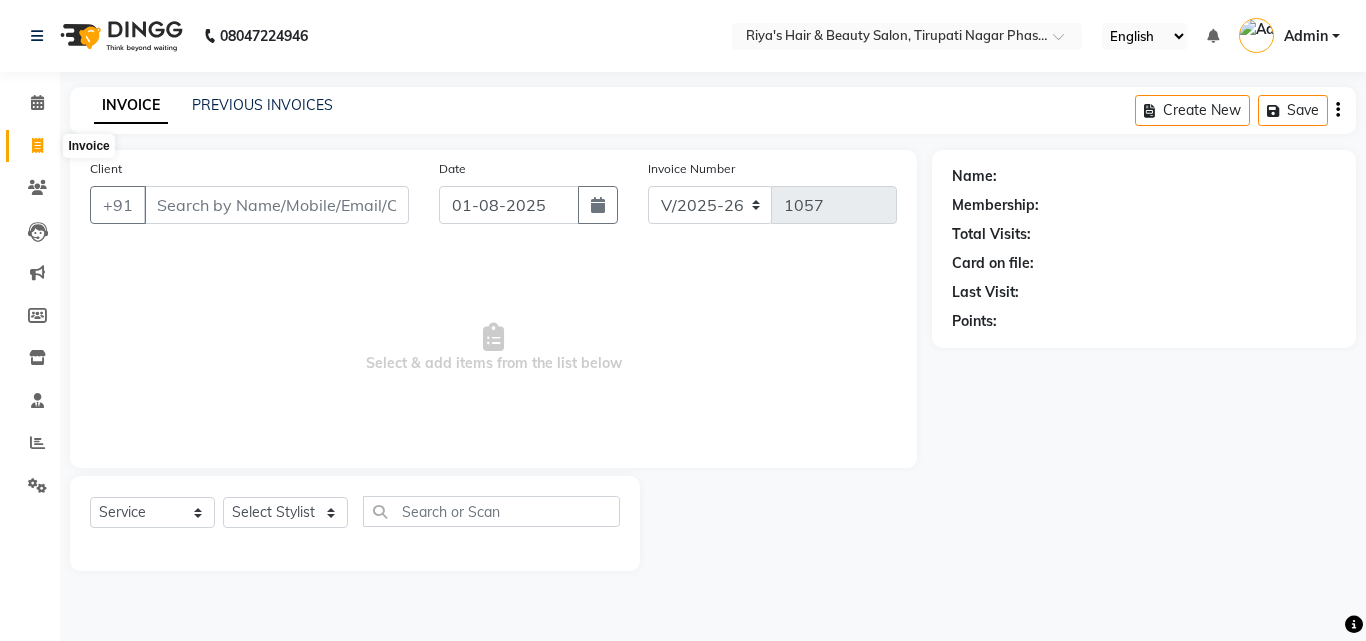 click 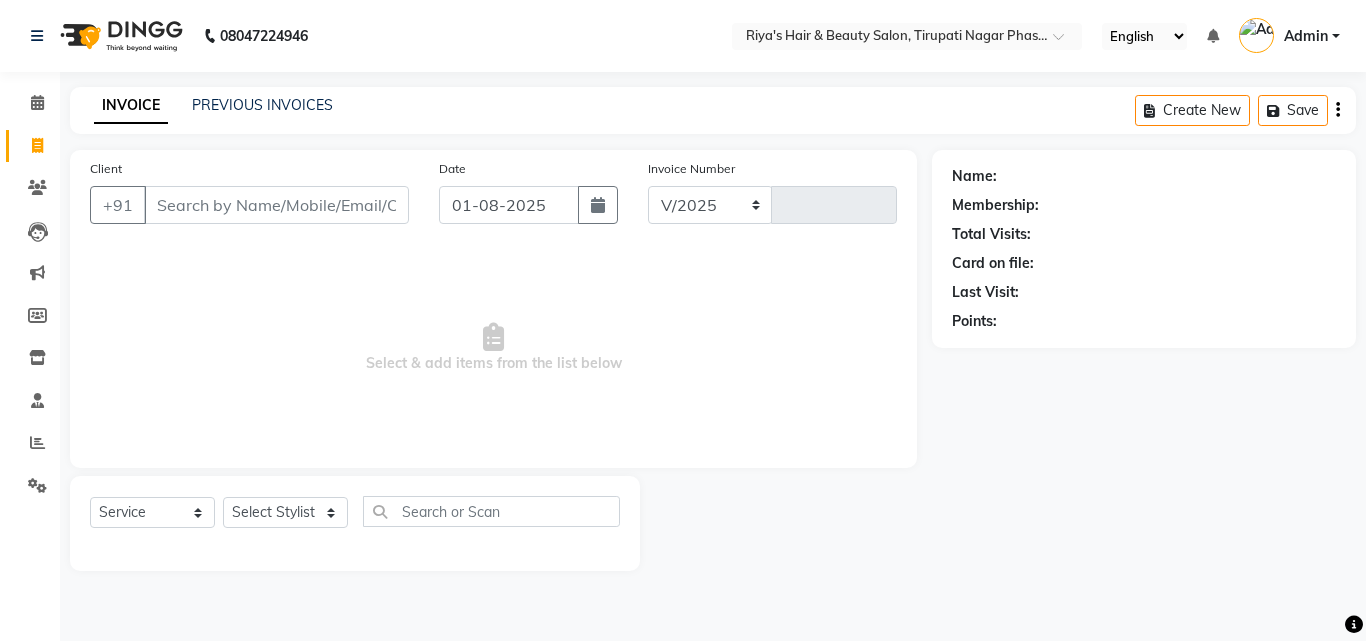 select on "5401" 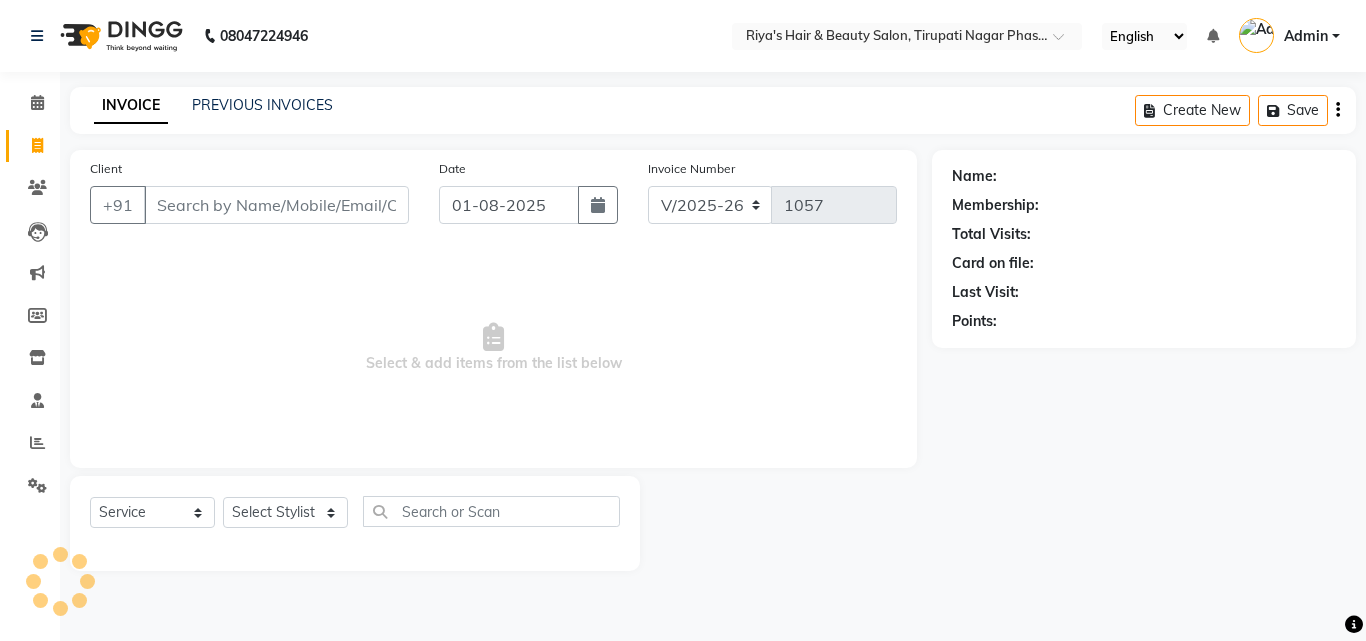 click on "Client" at bounding box center [276, 205] 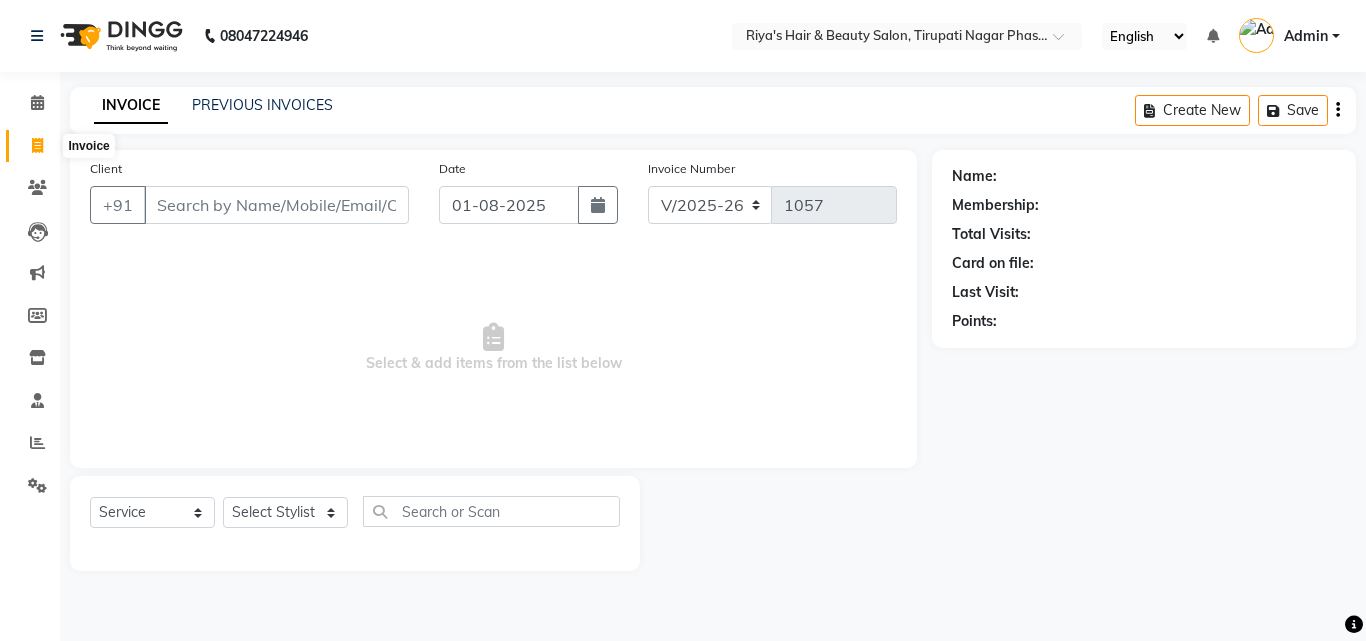 click 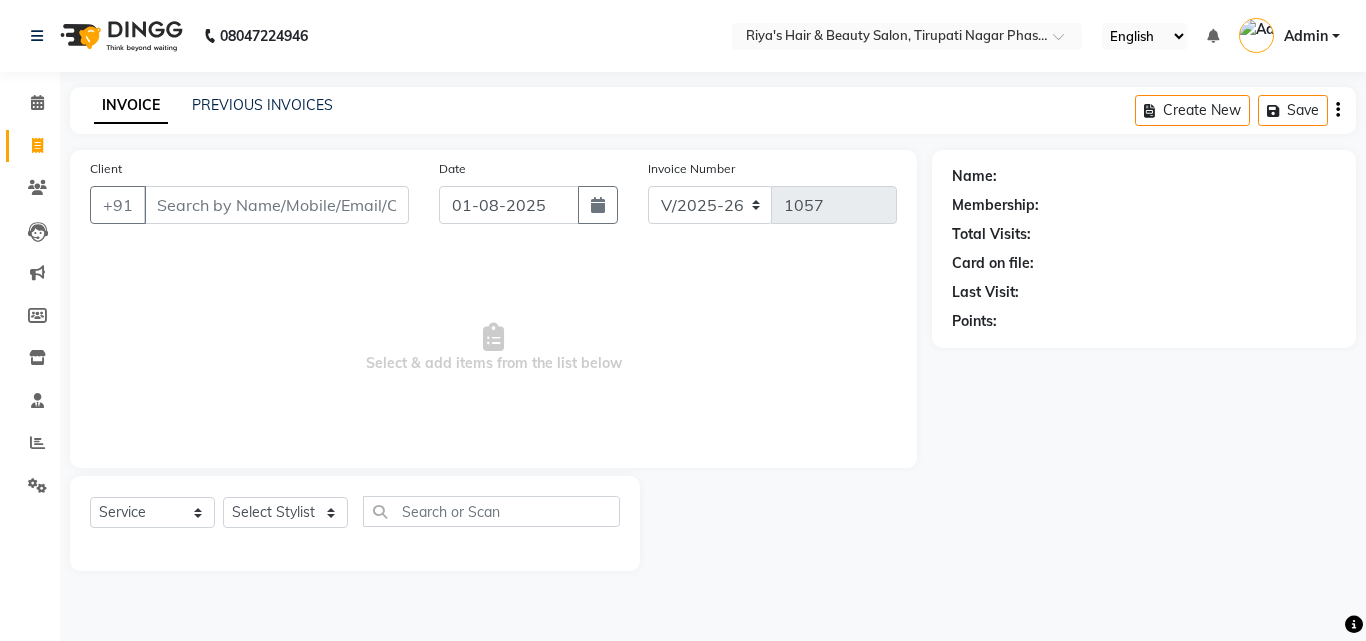 click on "Client" at bounding box center [276, 205] 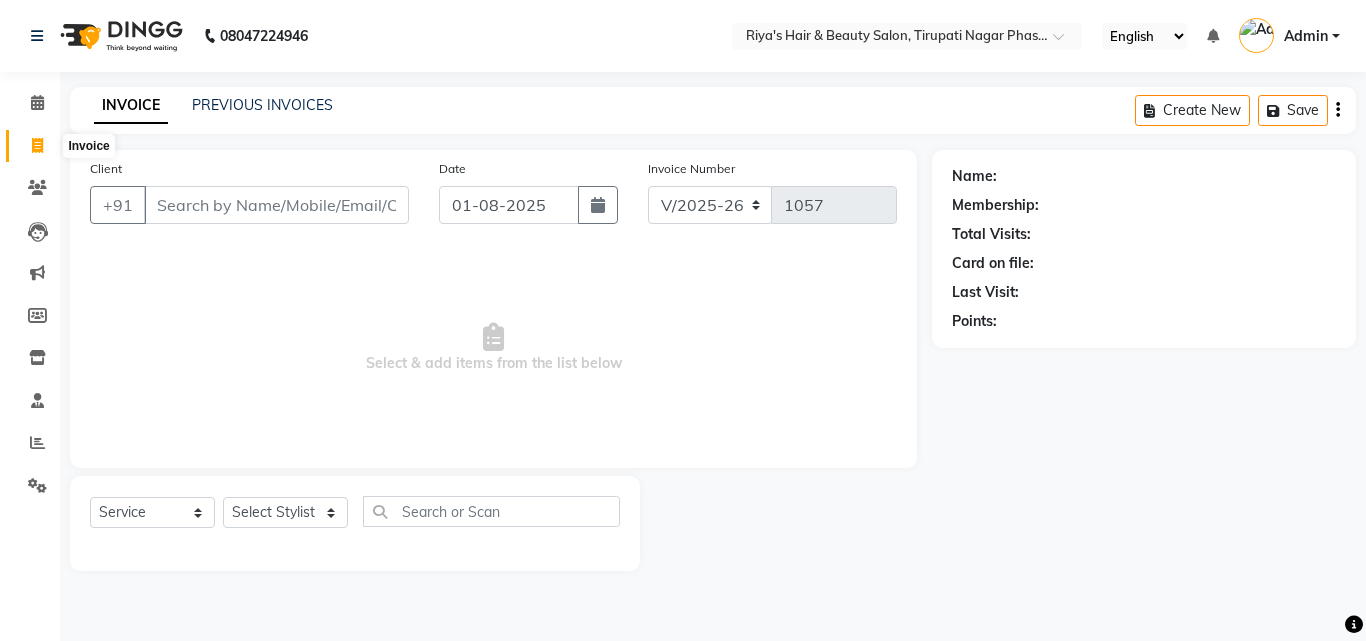 click 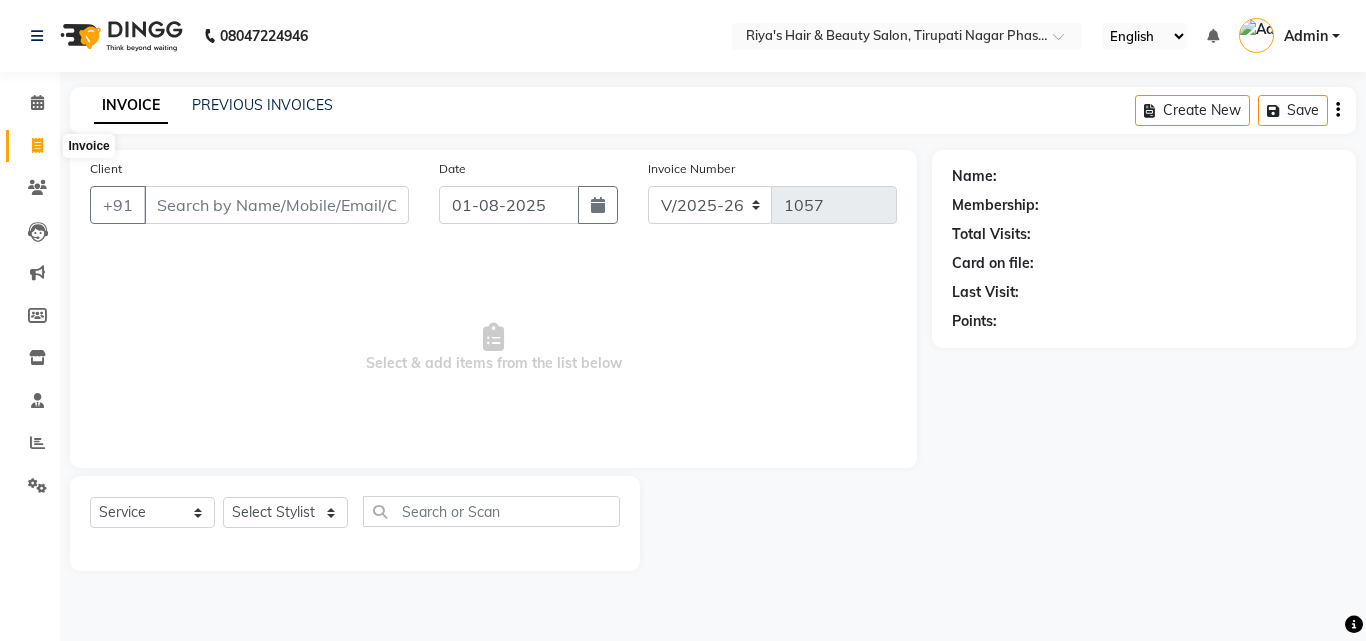 select on "5401" 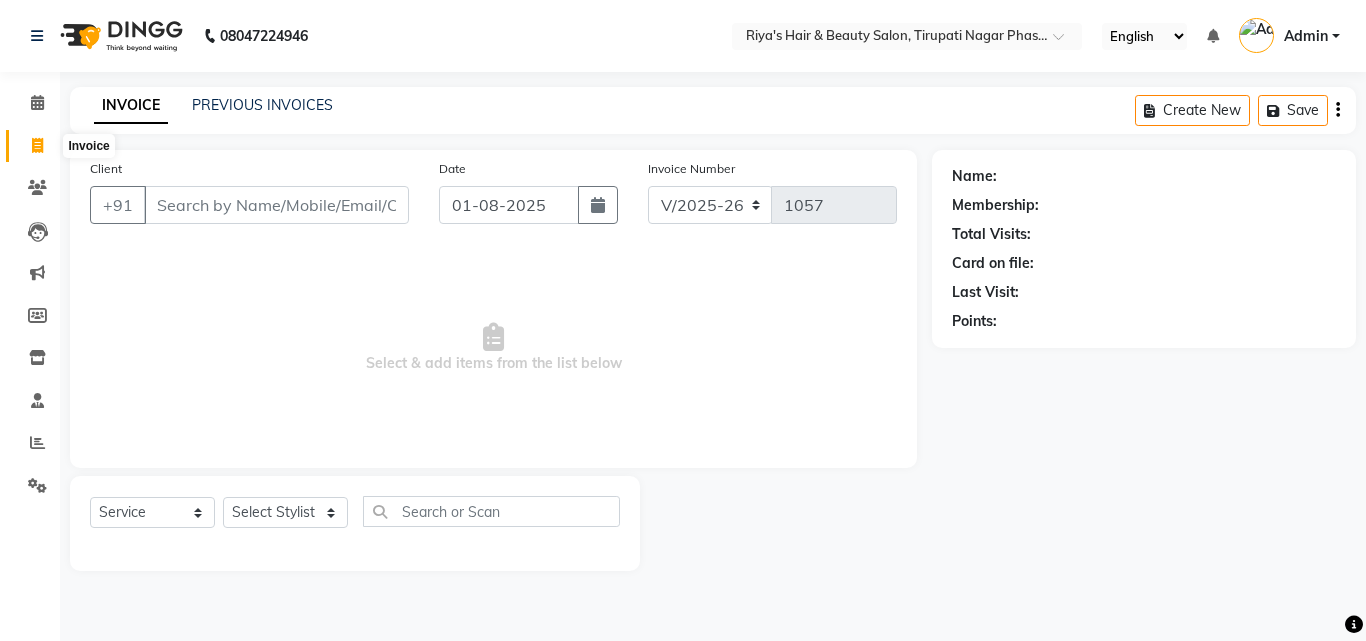 select on "service" 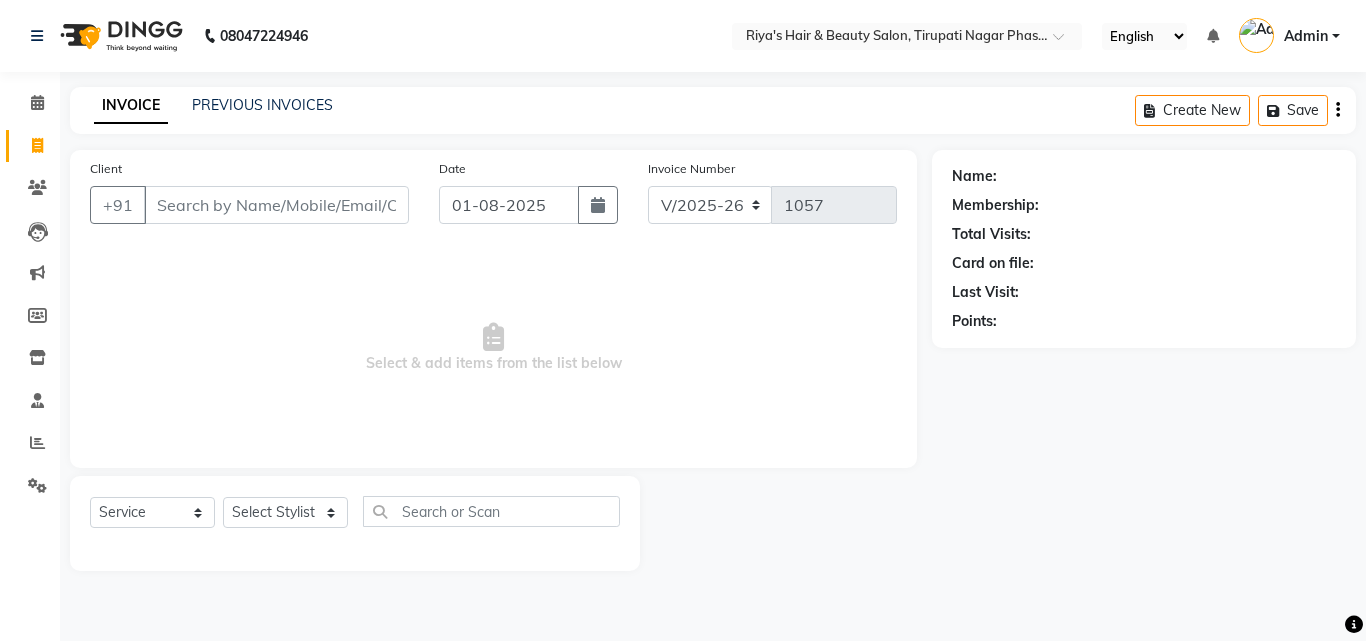 click on "Client" at bounding box center [276, 205] 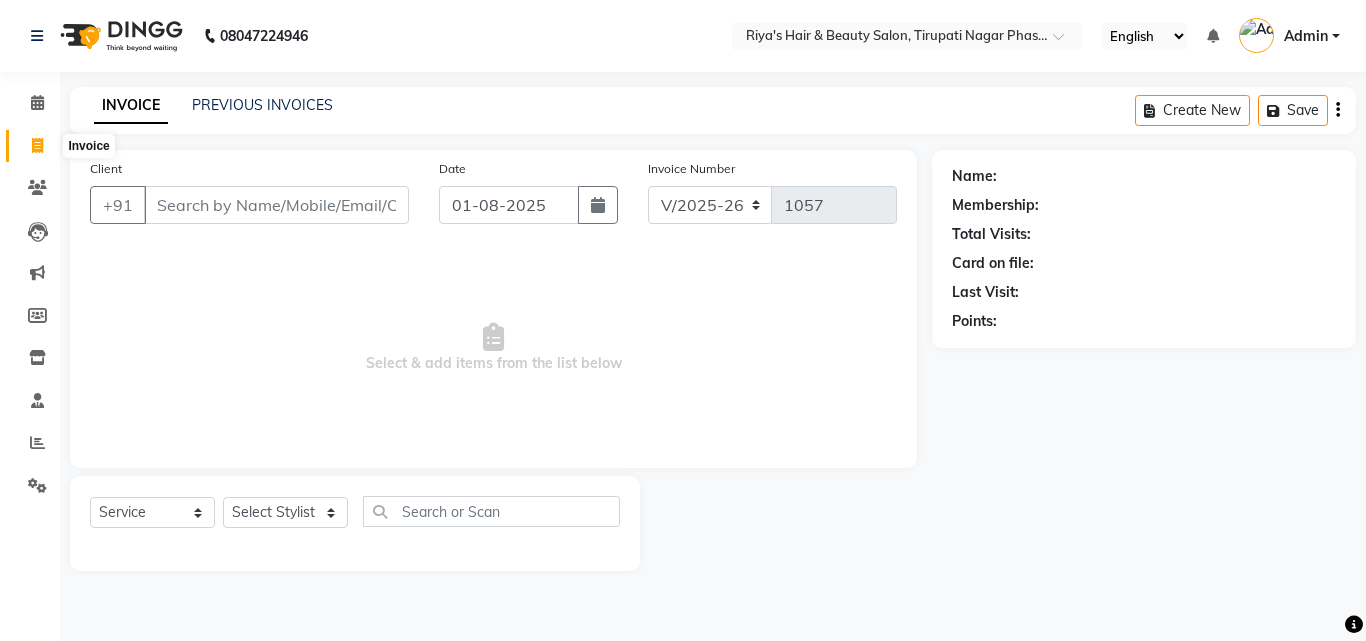 click 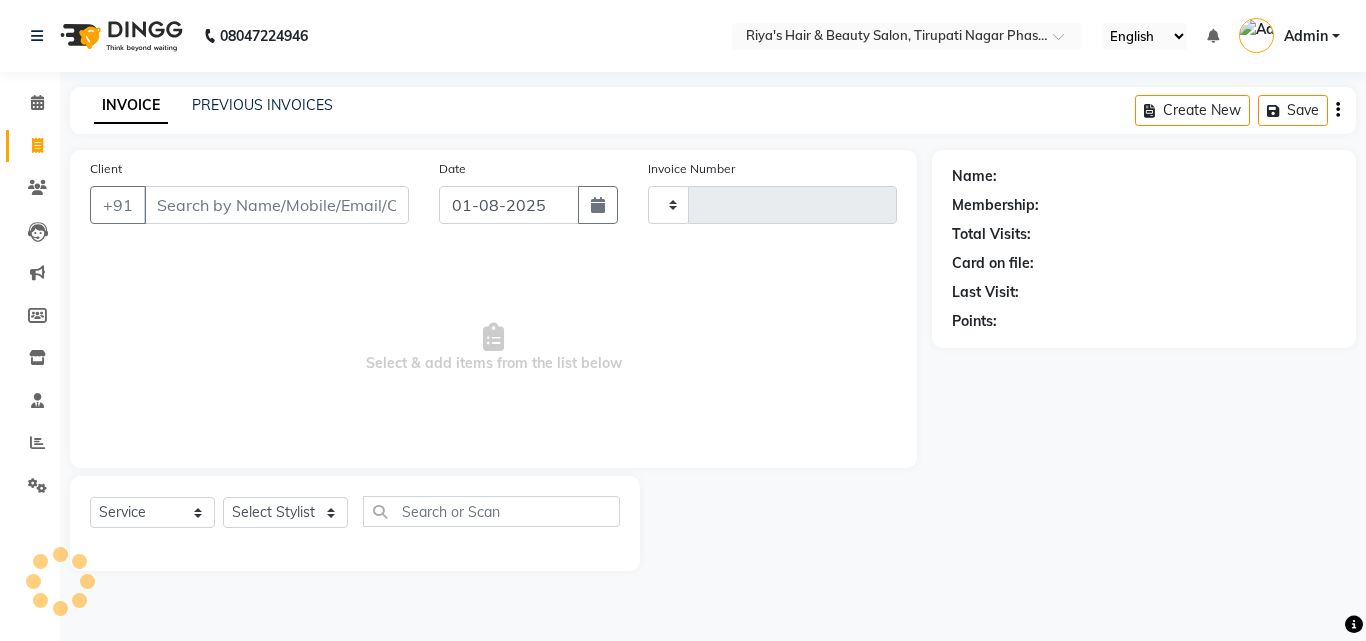 type on "1057" 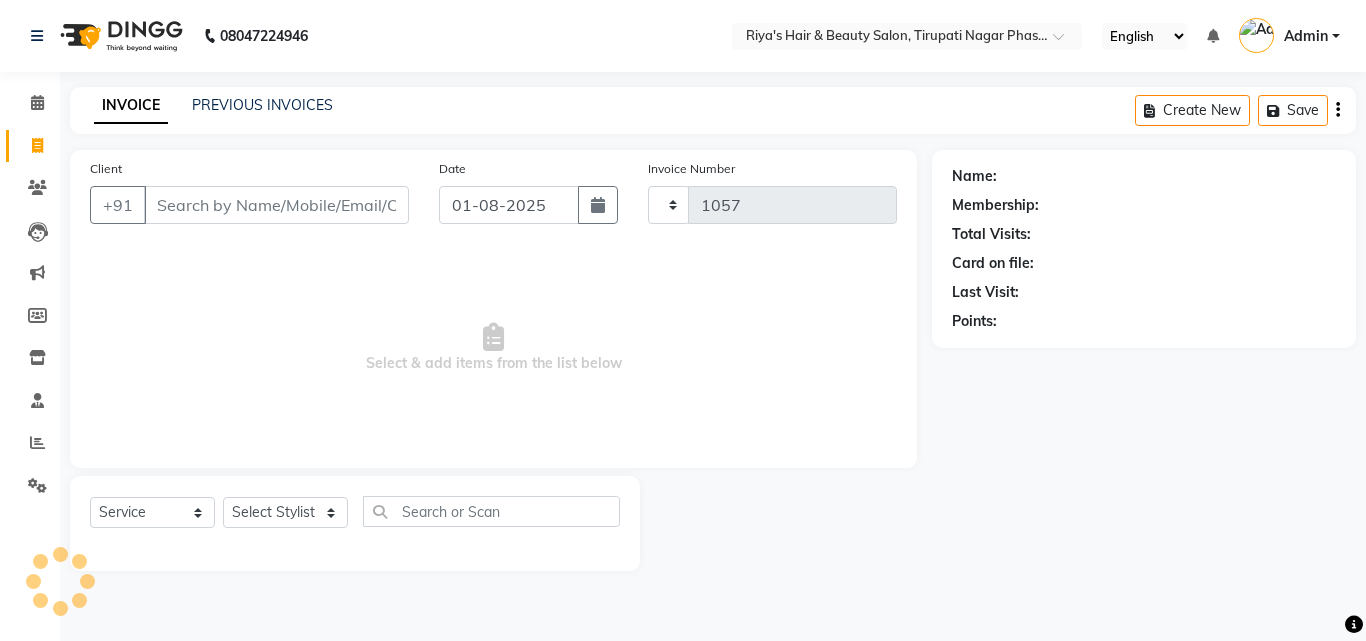 select on "5401" 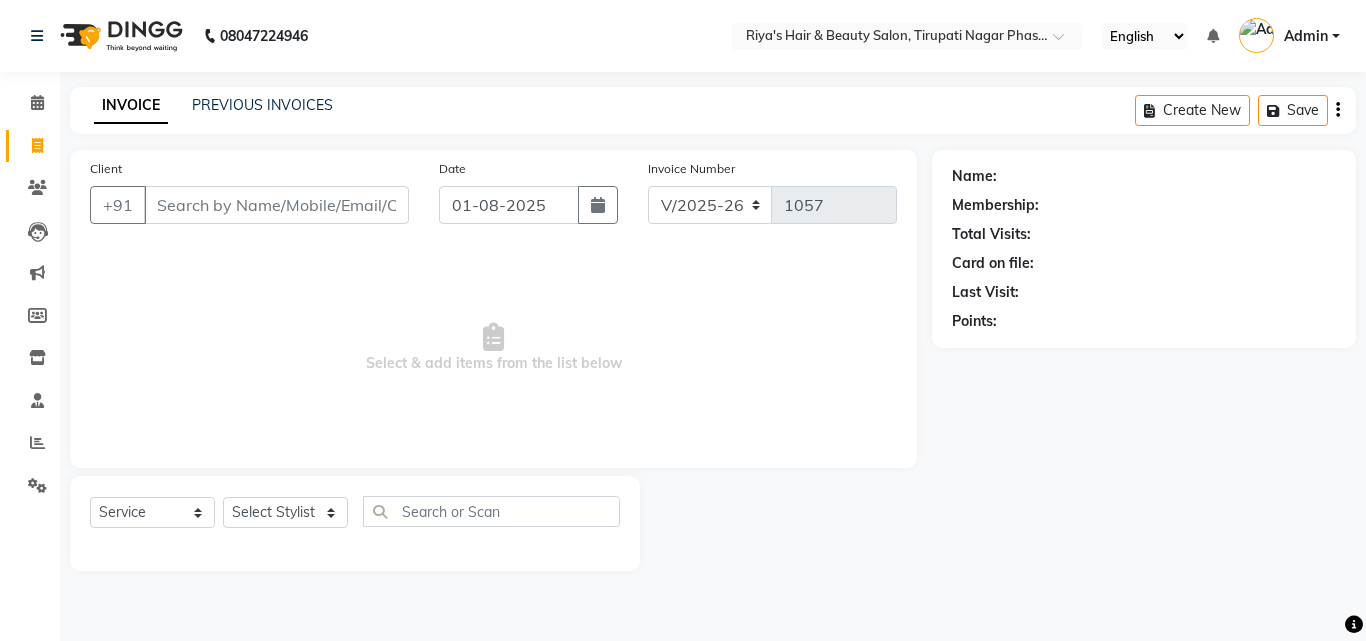 click on "Client" at bounding box center (276, 205) 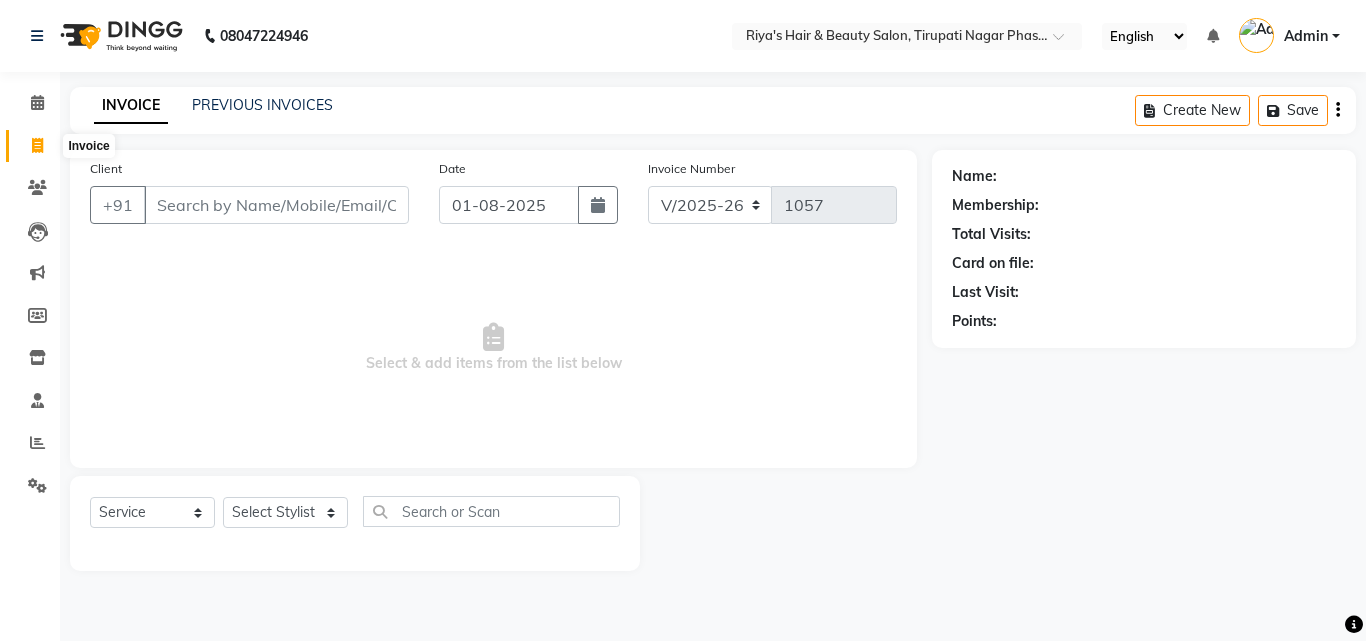 click 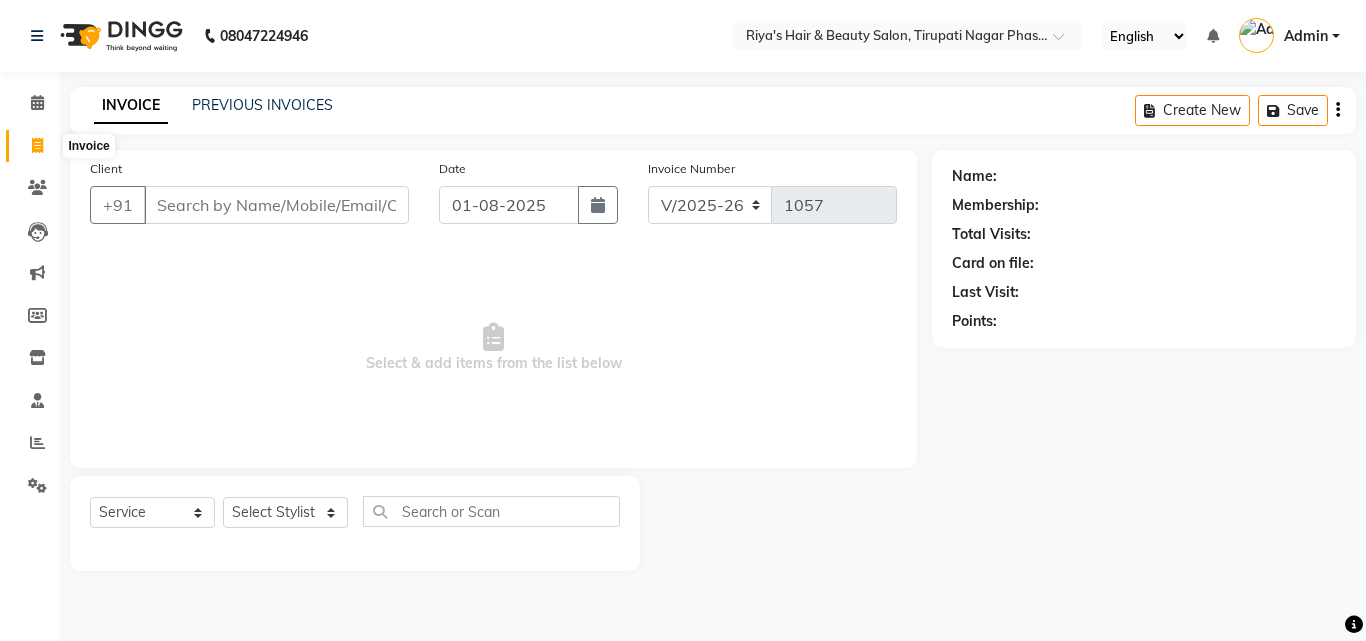 select on "service" 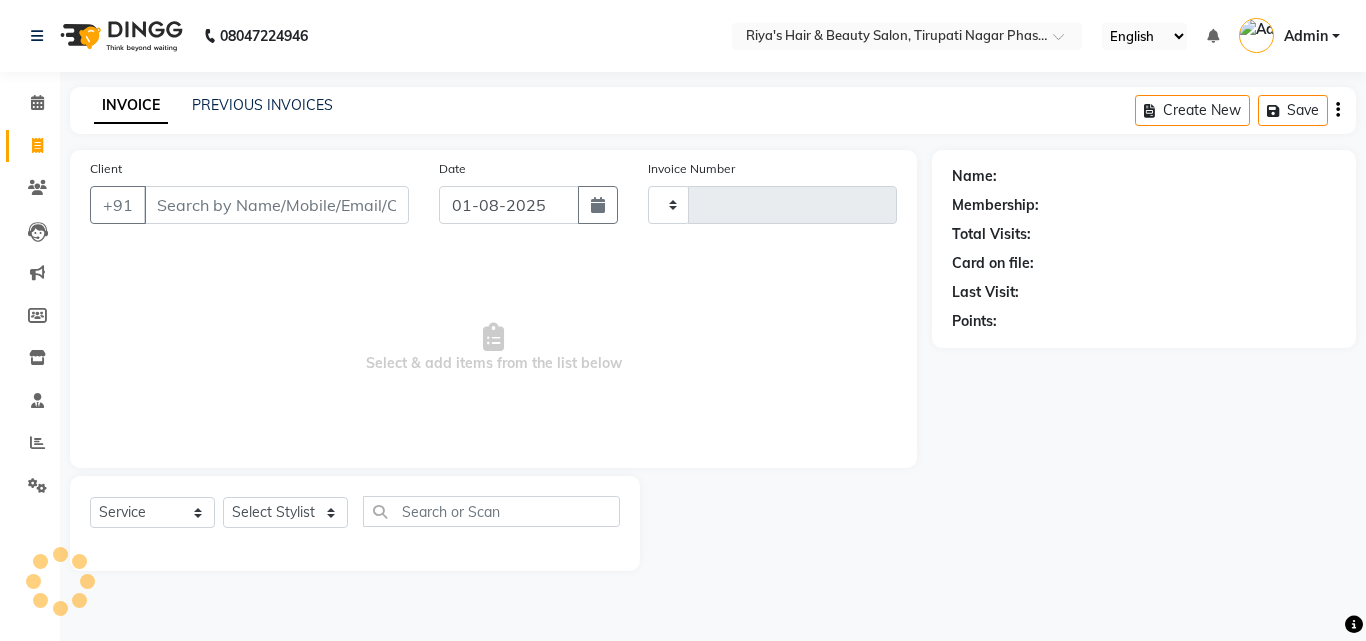 type on "1057" 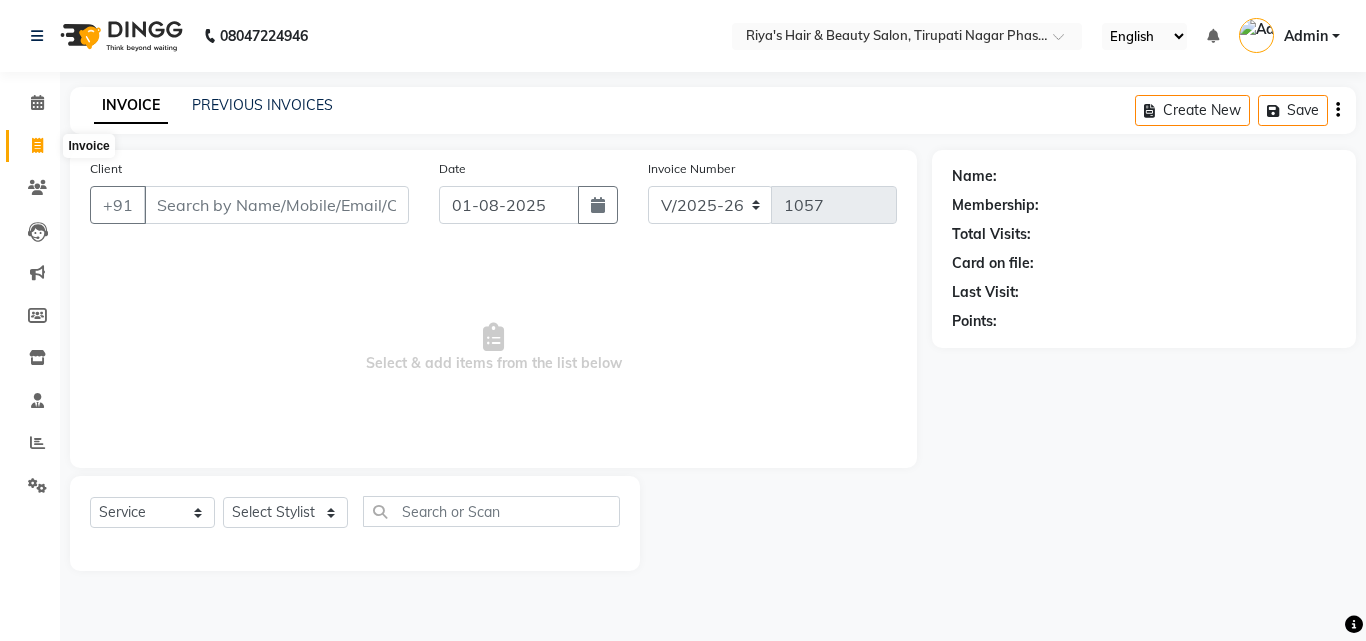 click 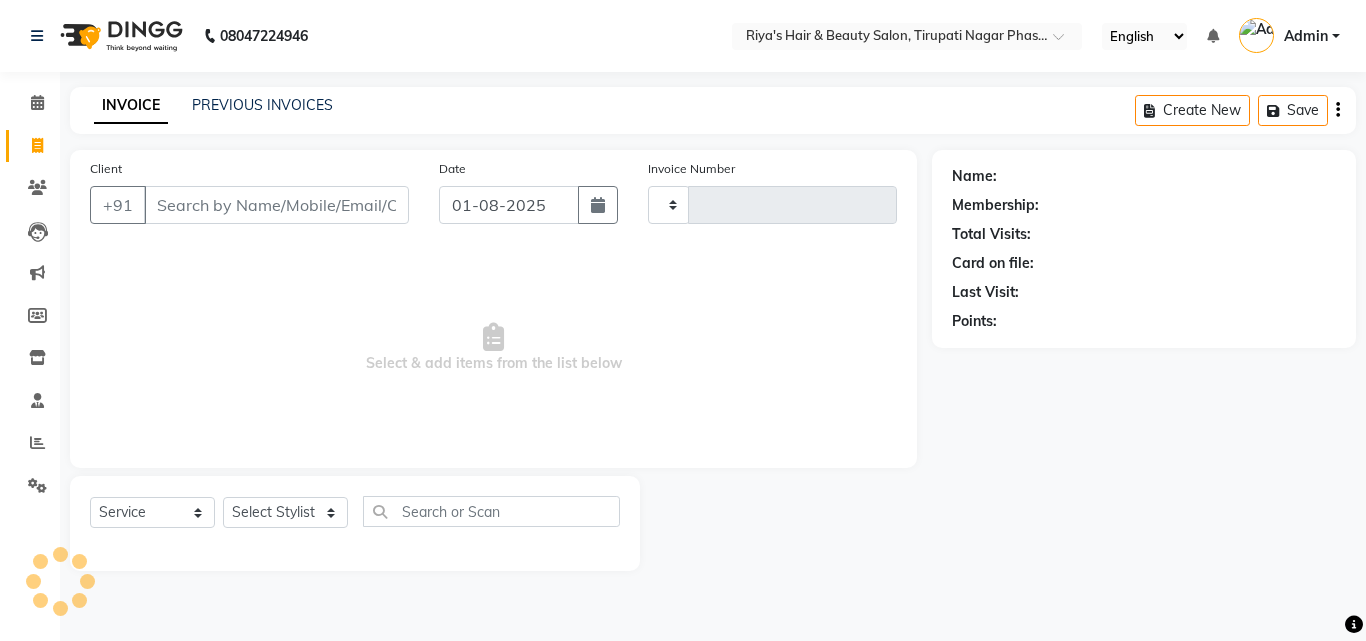 type on "1057" 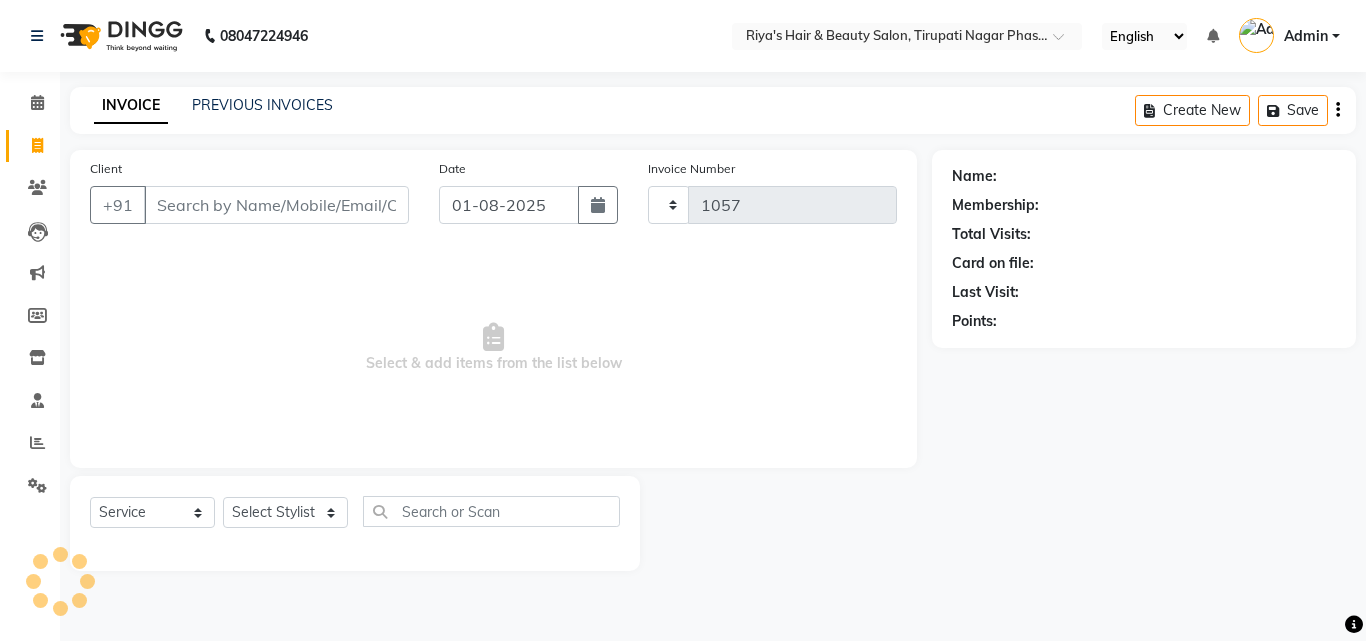 select on "5401" 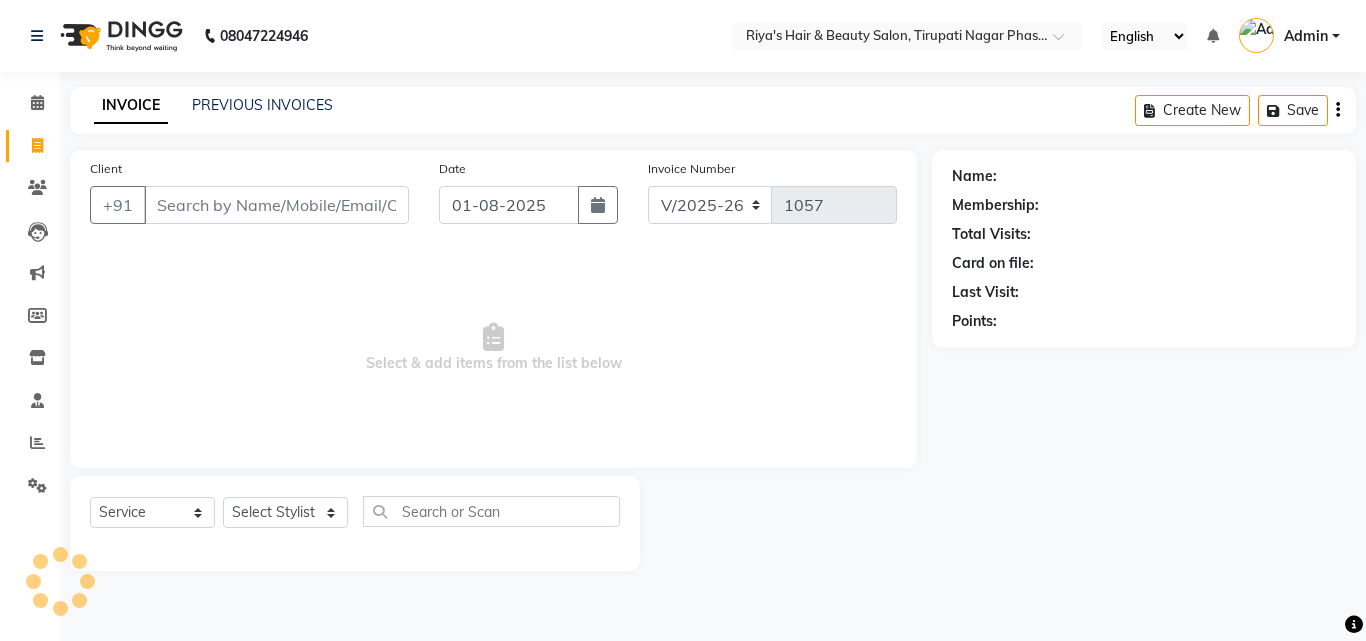 click on "Client" at bounding box center [276, 205] 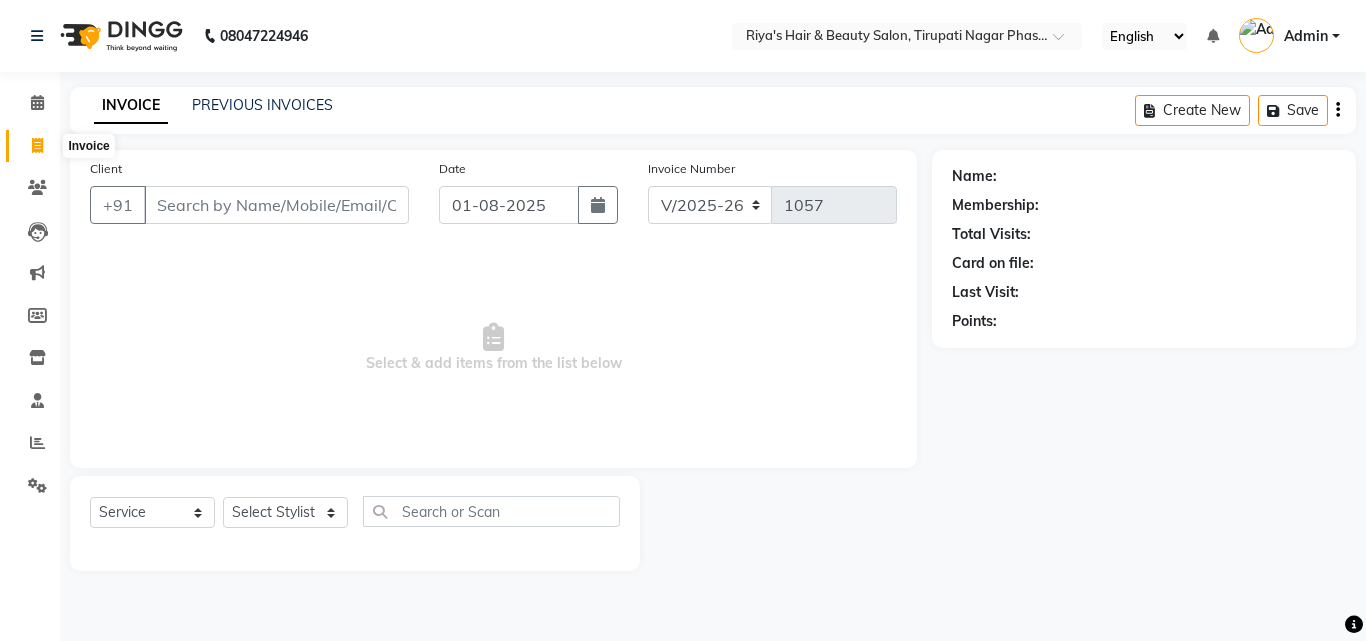 click 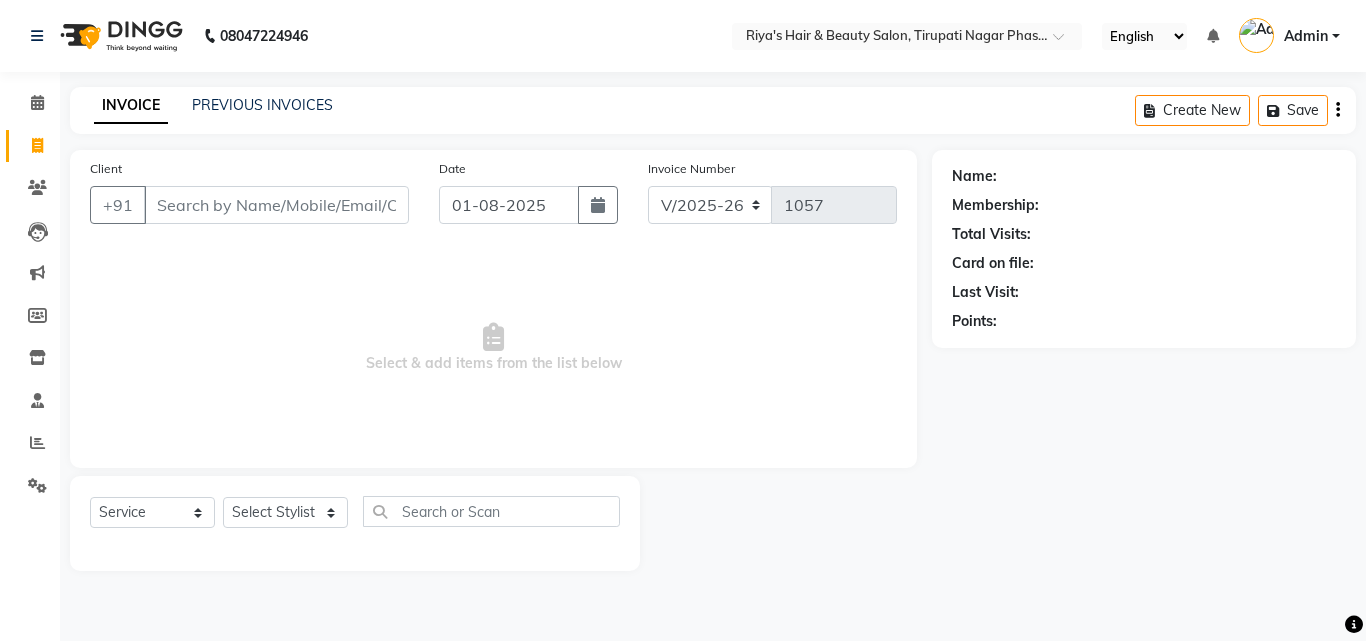 click on "Client" at bounding box center (276, 205) 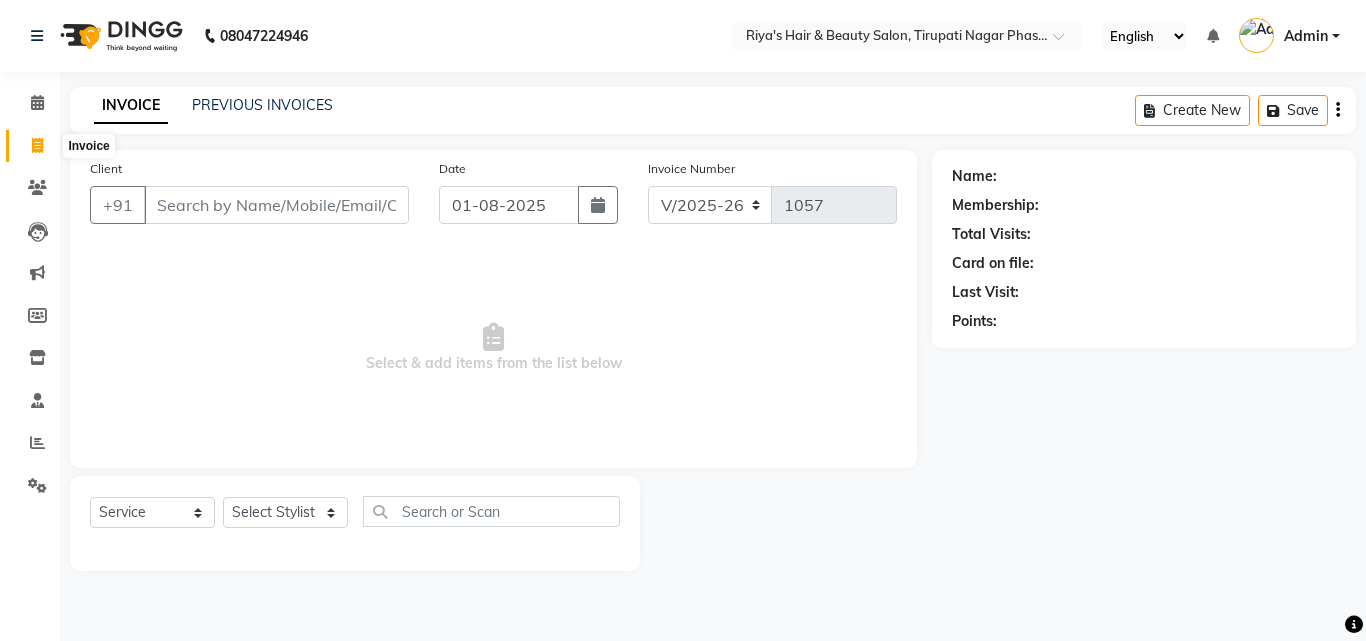 click 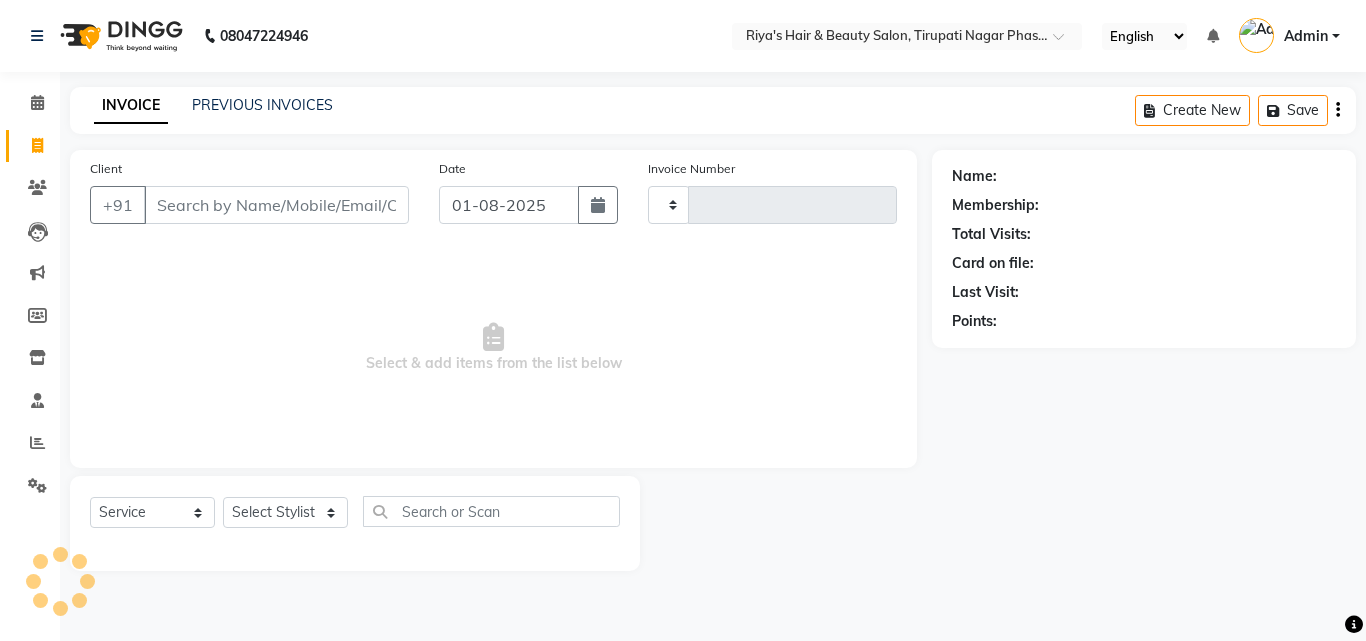 type on "1057" 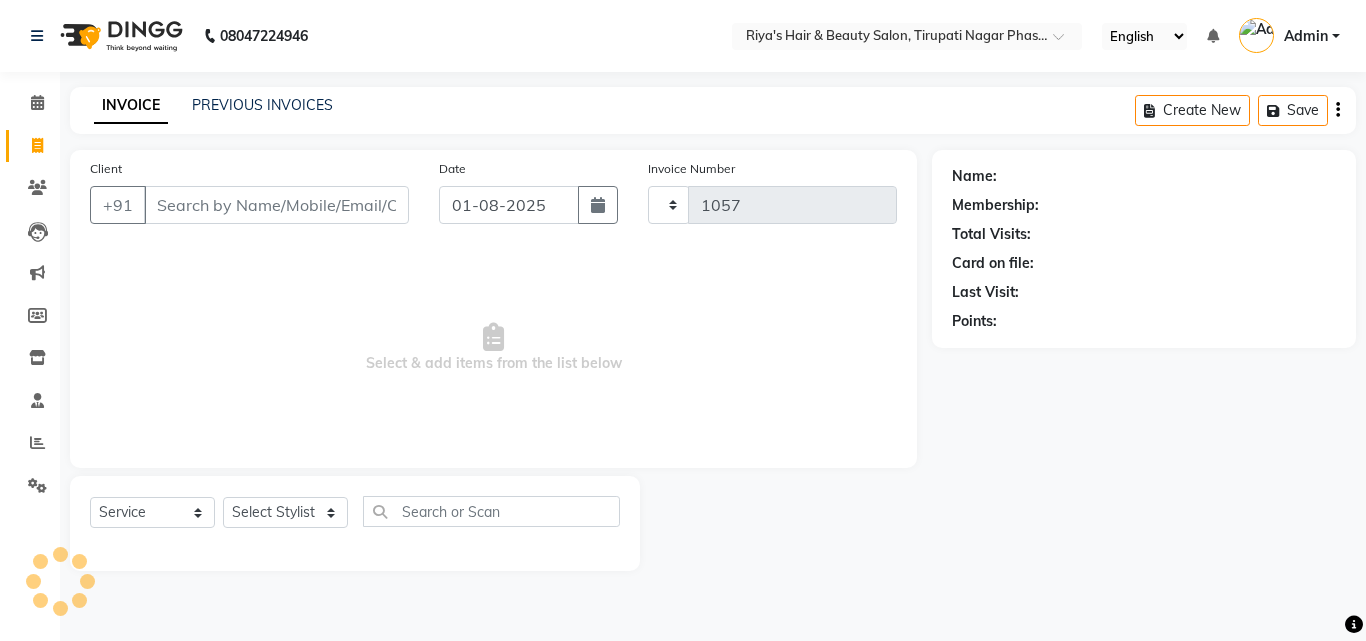 select on "5401" 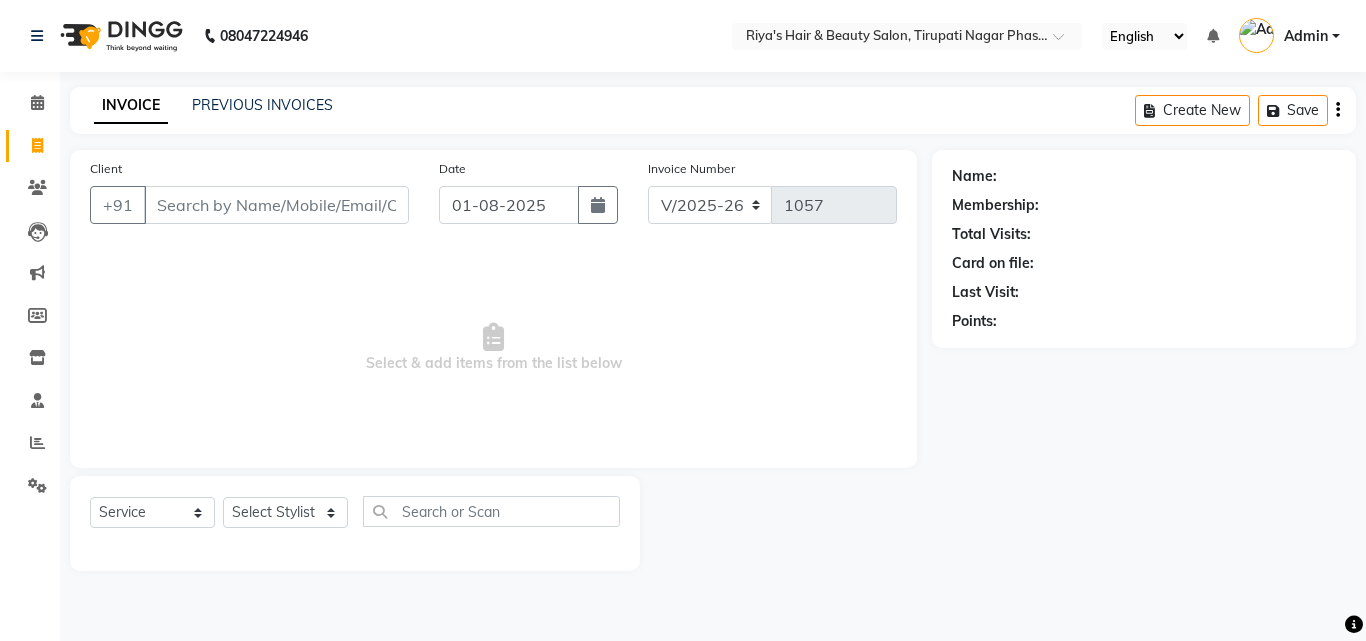 click on "Client" at bounding box center [276, 205] 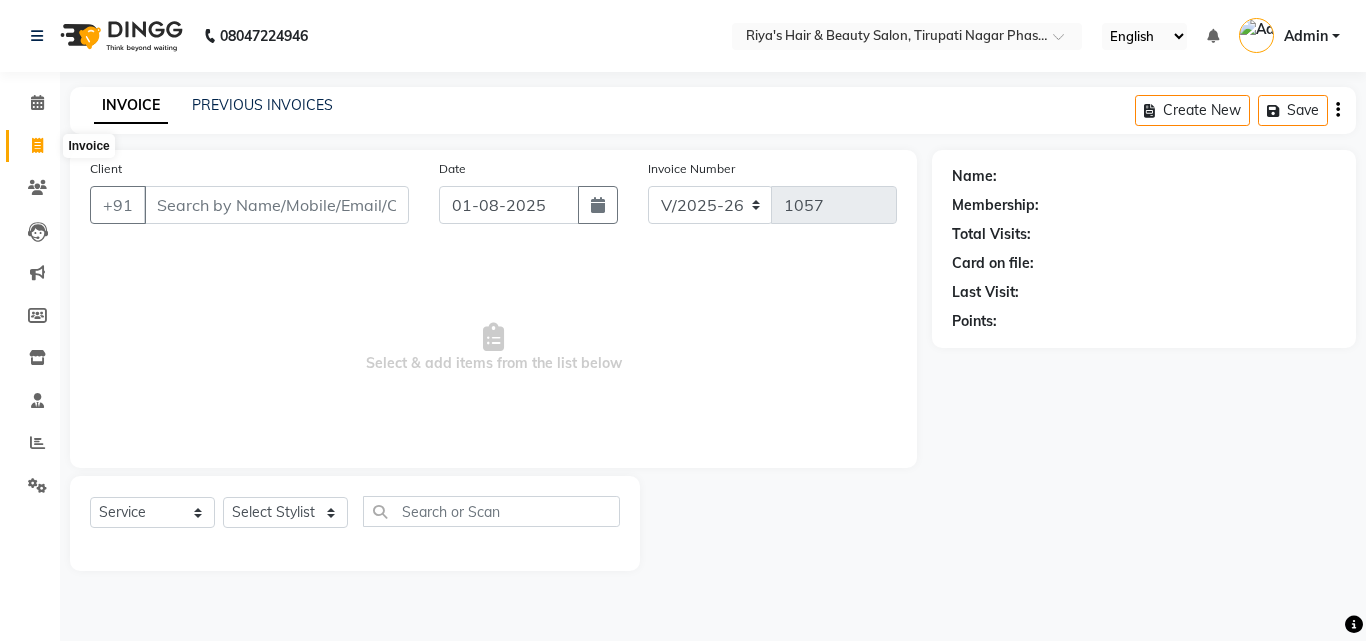 click 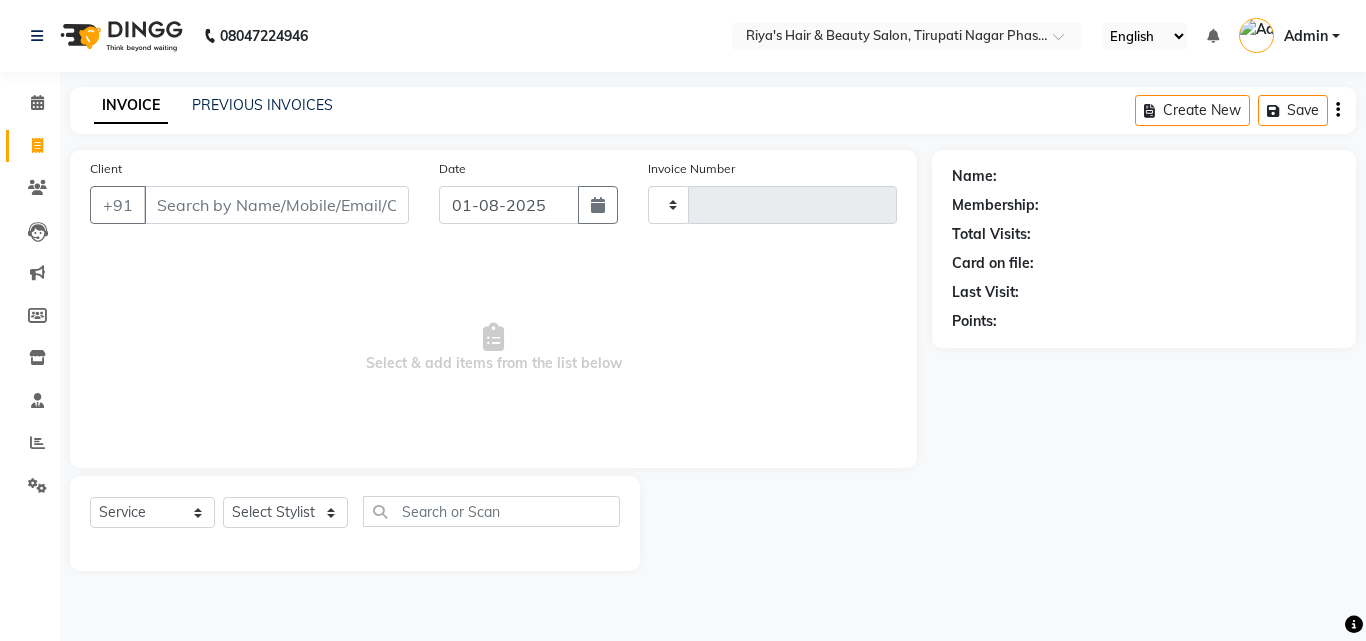 type on "1057" 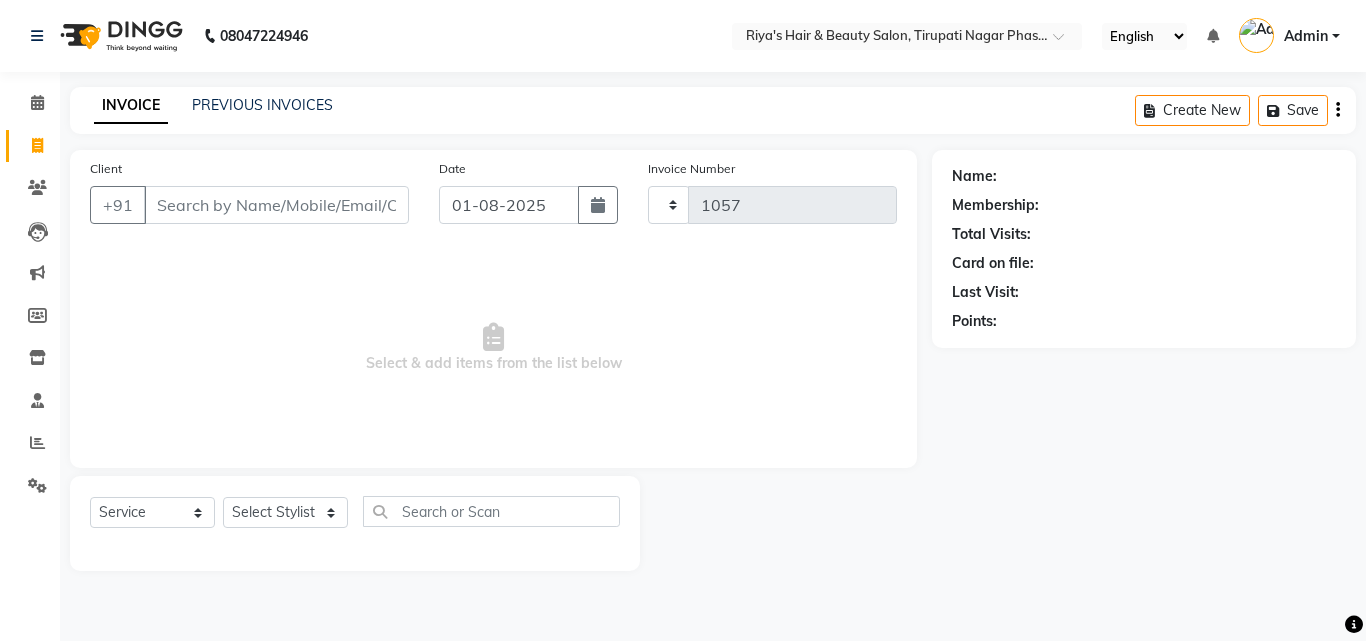 select on "5401" 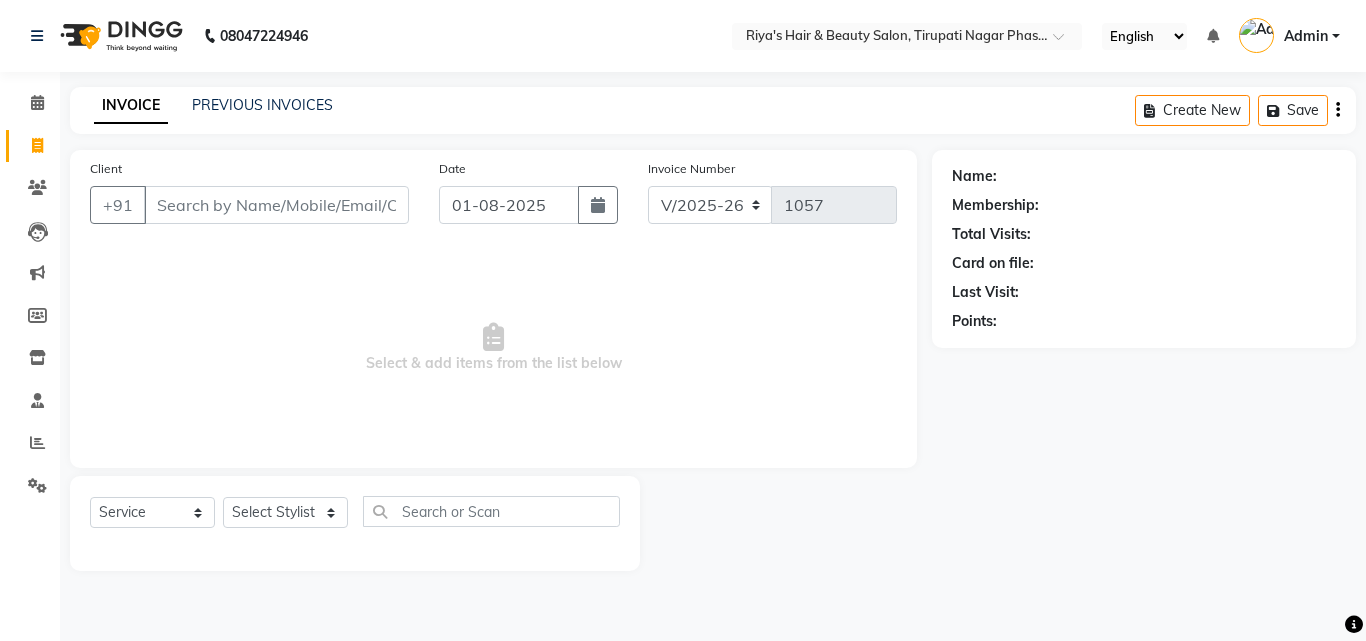 click on "Client" at bounding box center [276, 205] 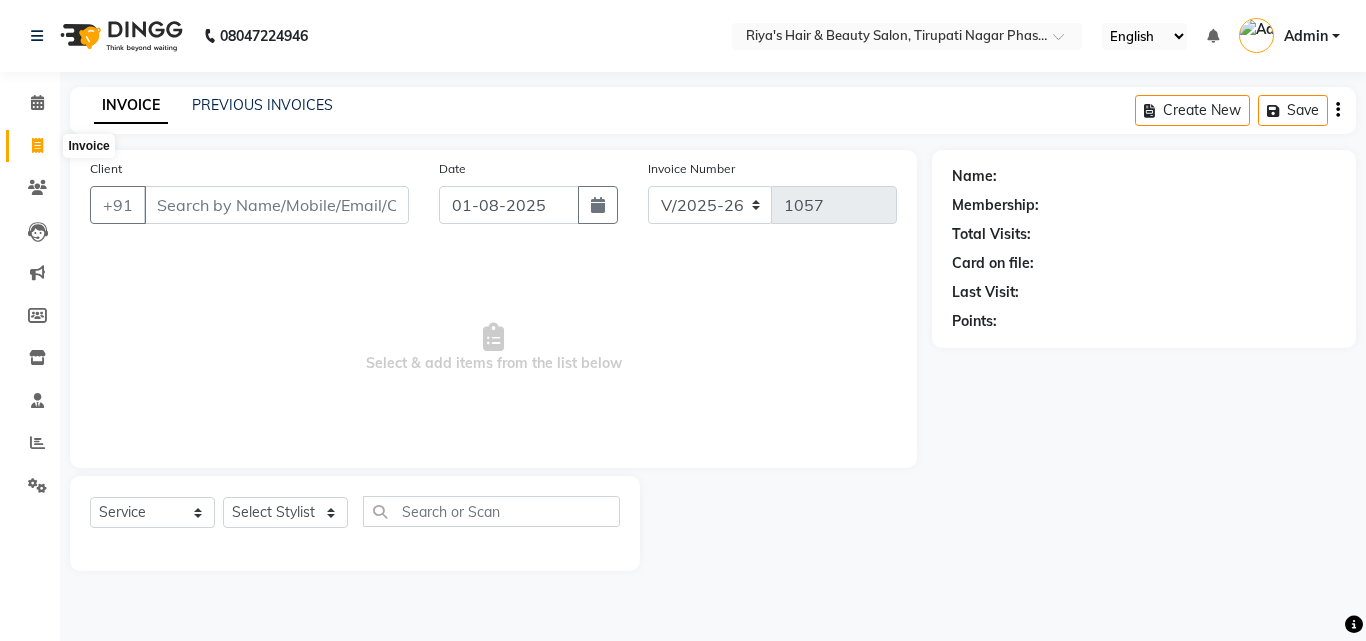 click 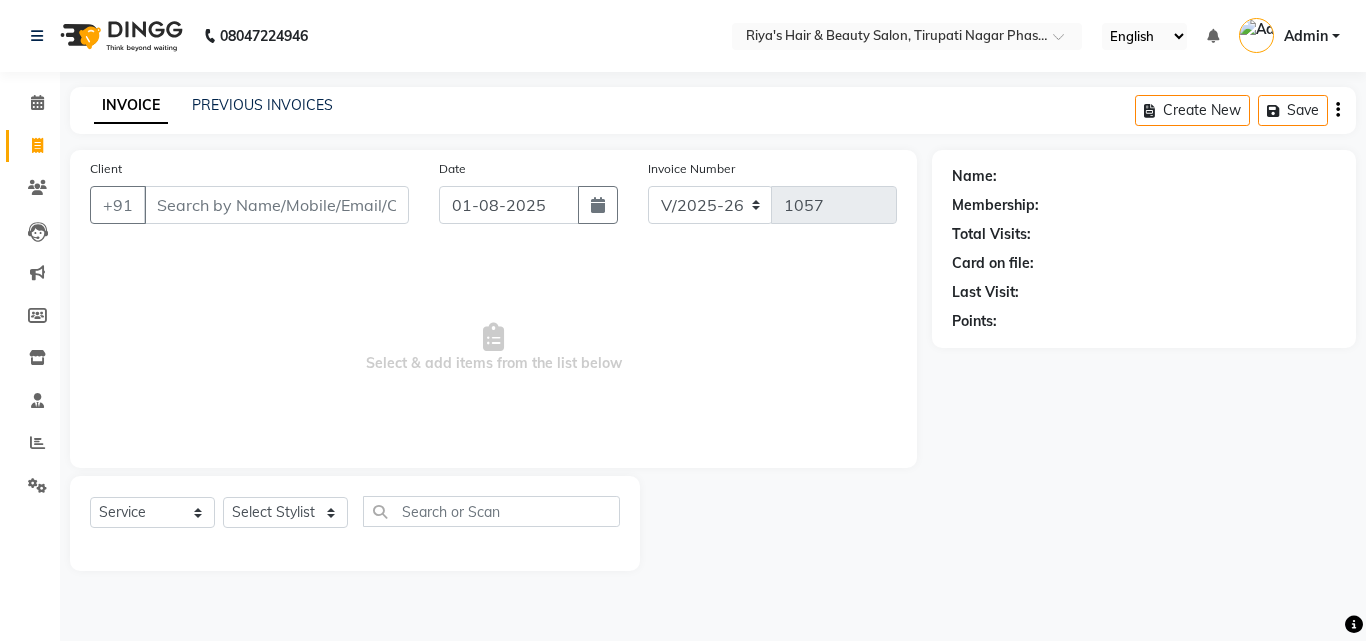 click on "Client" at bounding box center (276, 205) 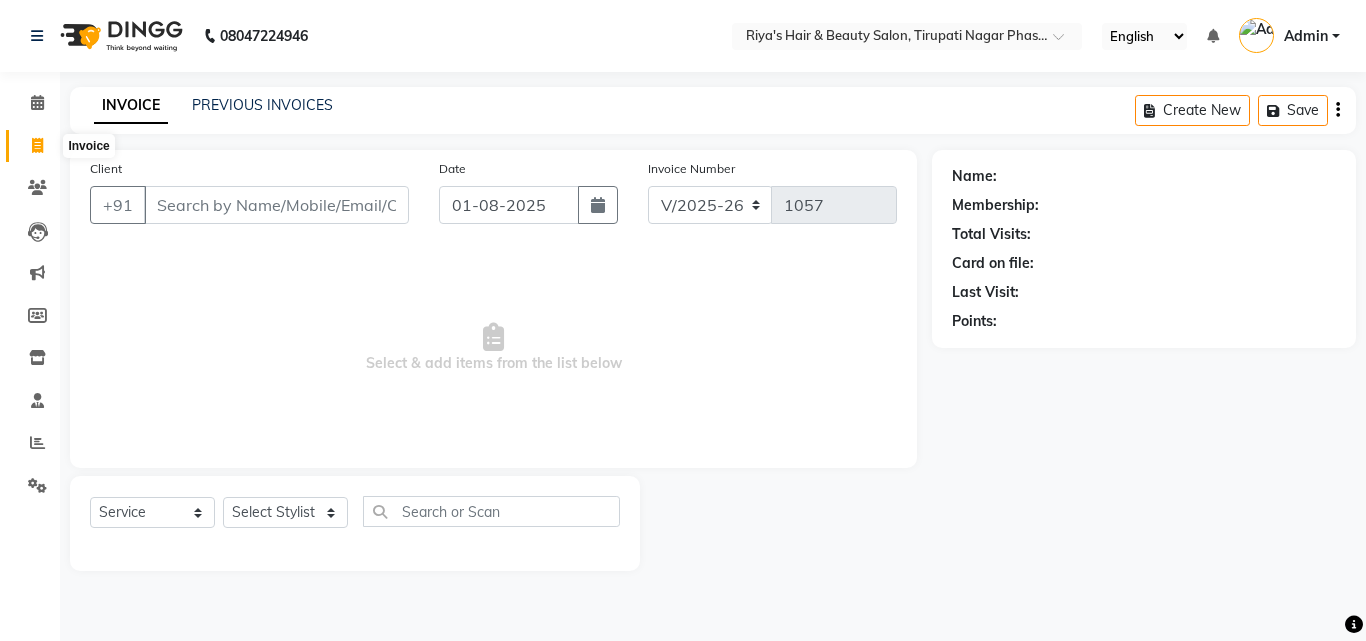 click 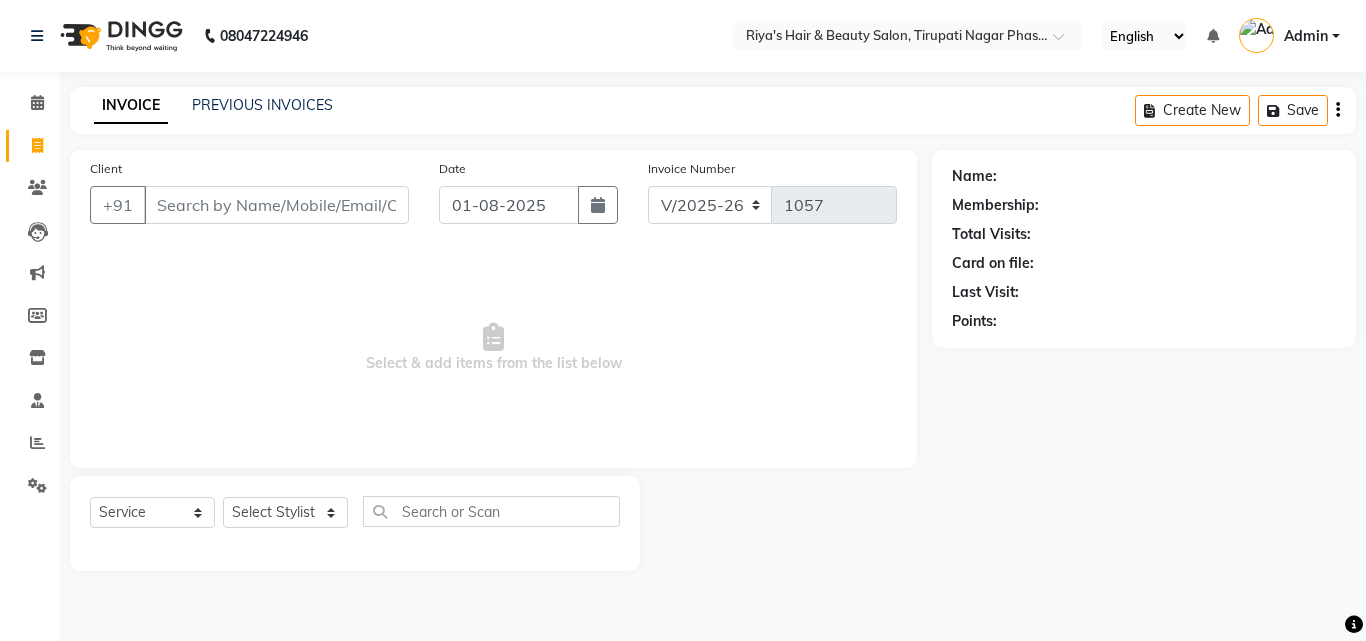 click on "Client" at bounding box center [276, 205] 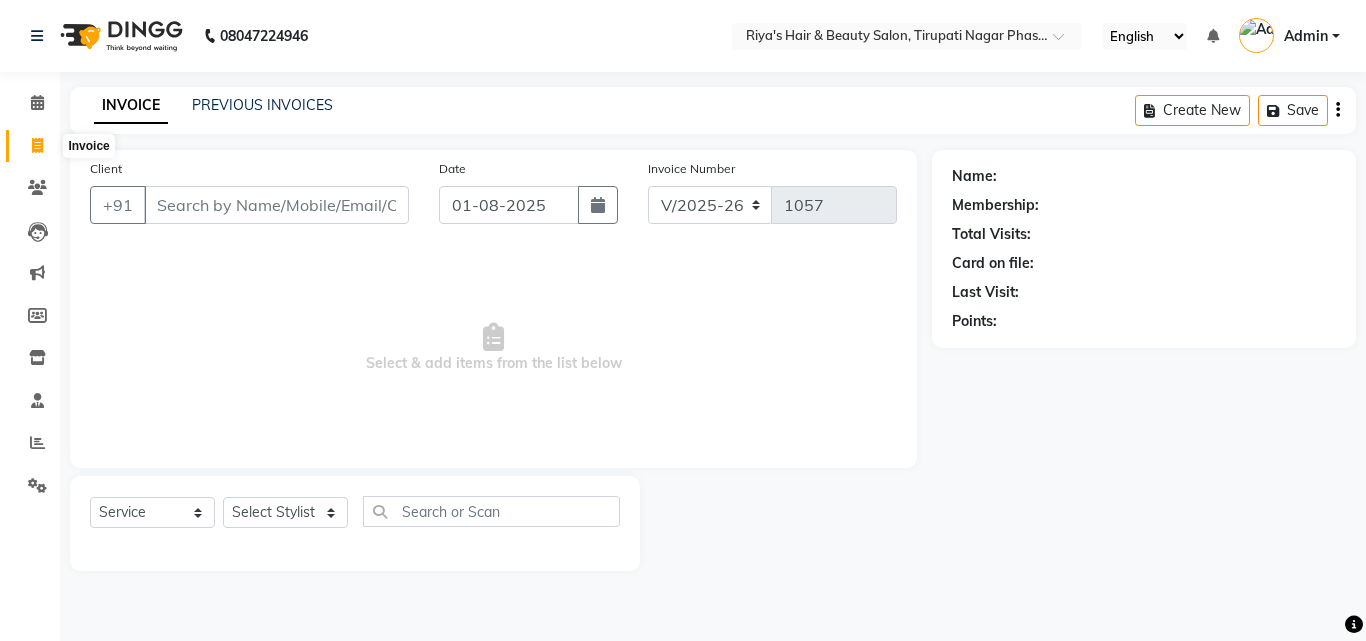 click 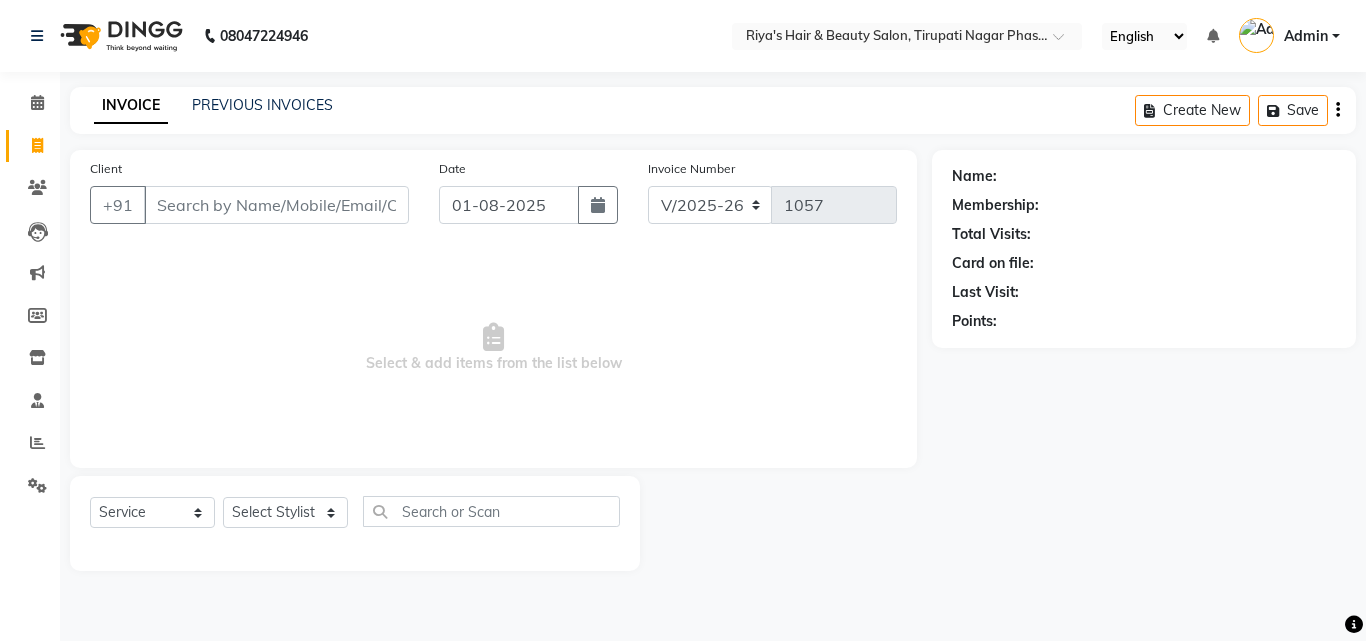 click on "Client" at bounding box center [276, 205] 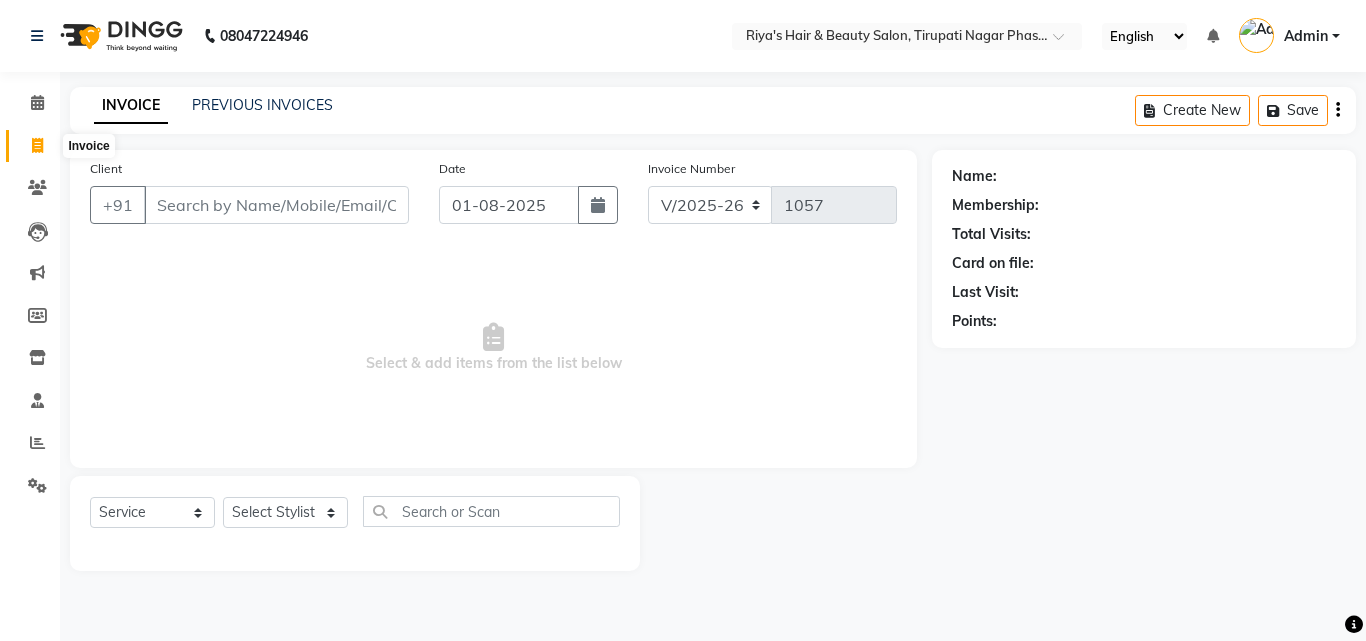 click 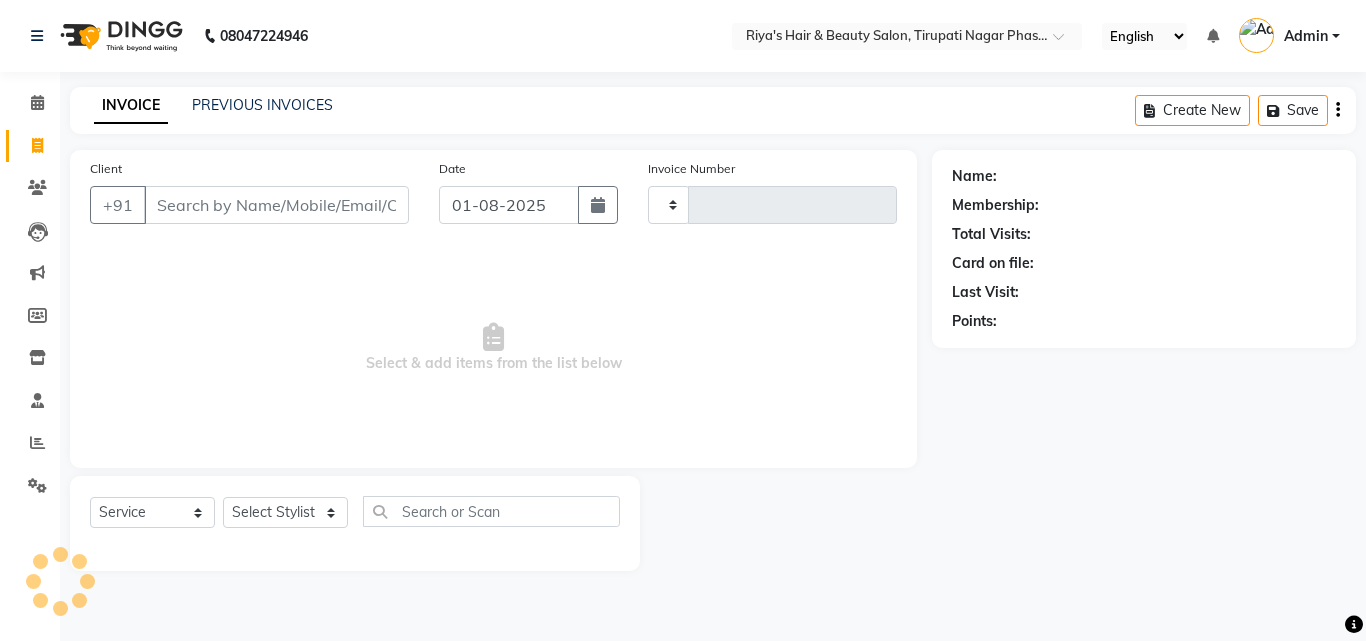 type on "1057" 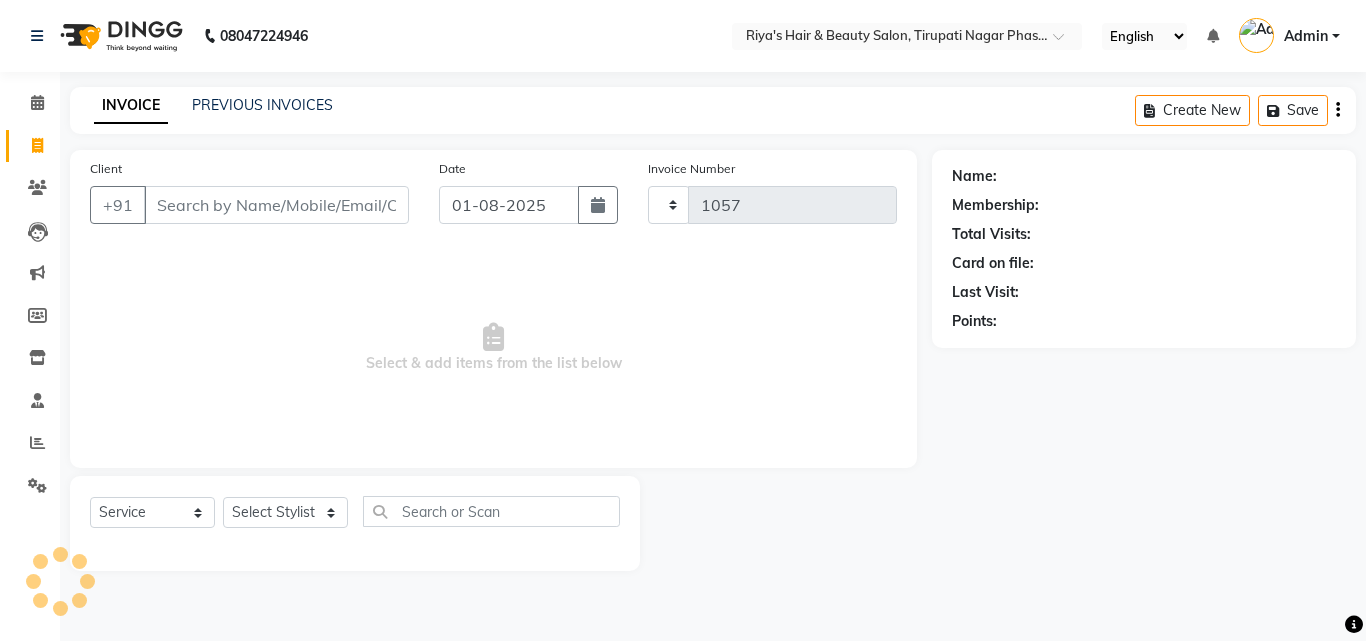 select on "5401" 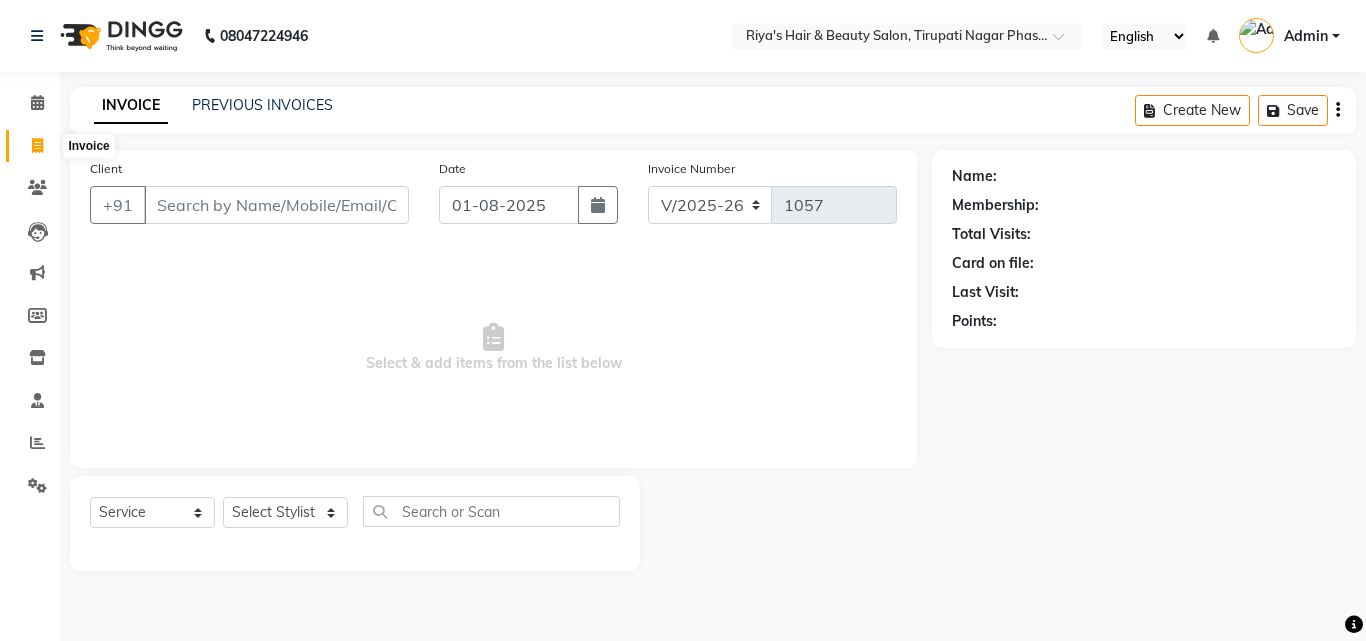 click 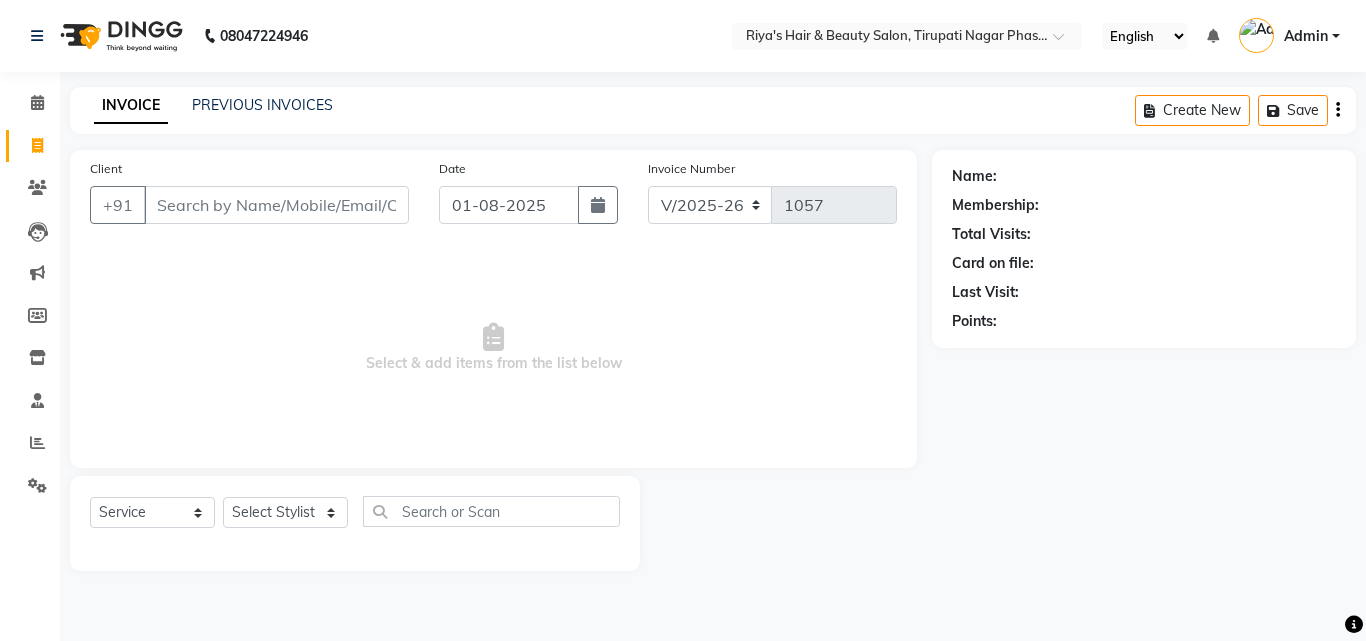 click on "Client" at bounding box center (276, 205) 